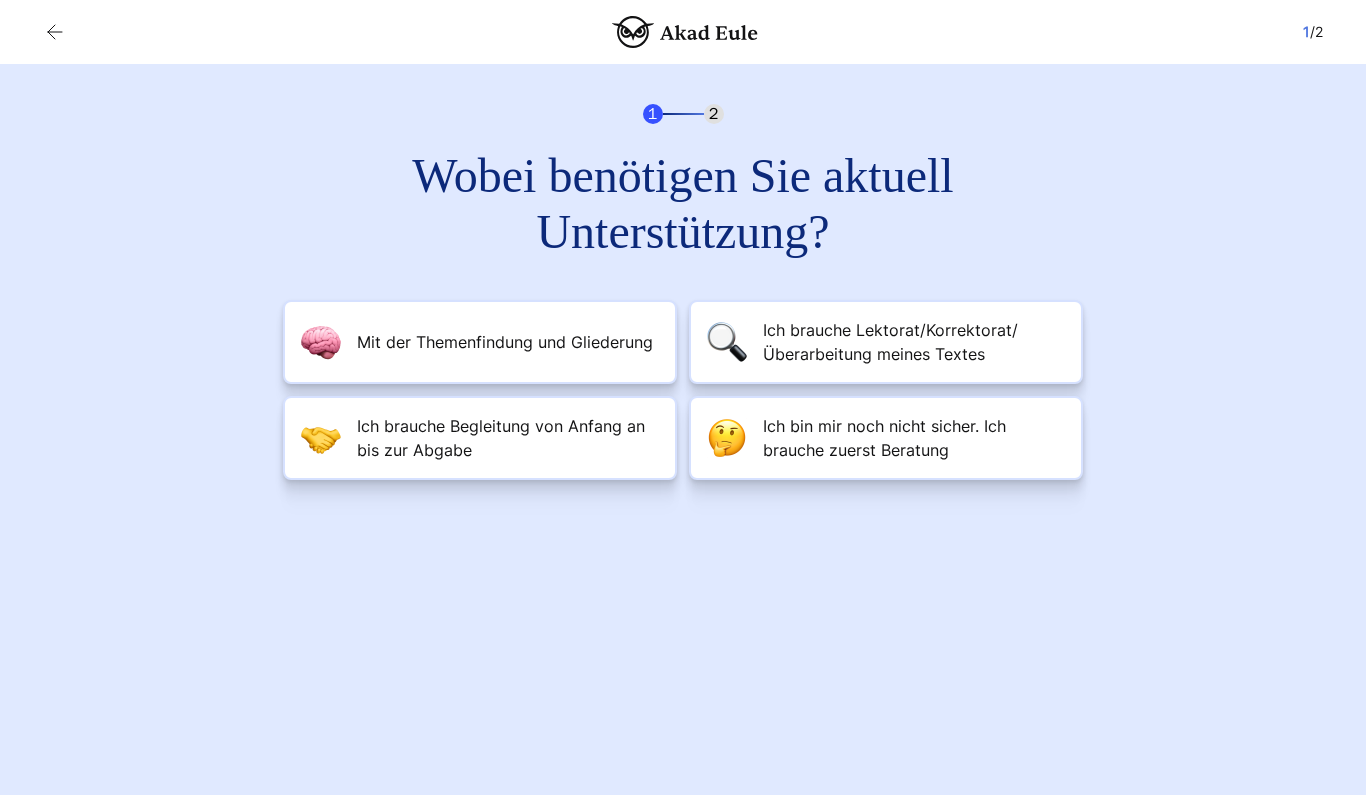 scroll, scrollTop: 0, scrollLeft: 0, axis: both 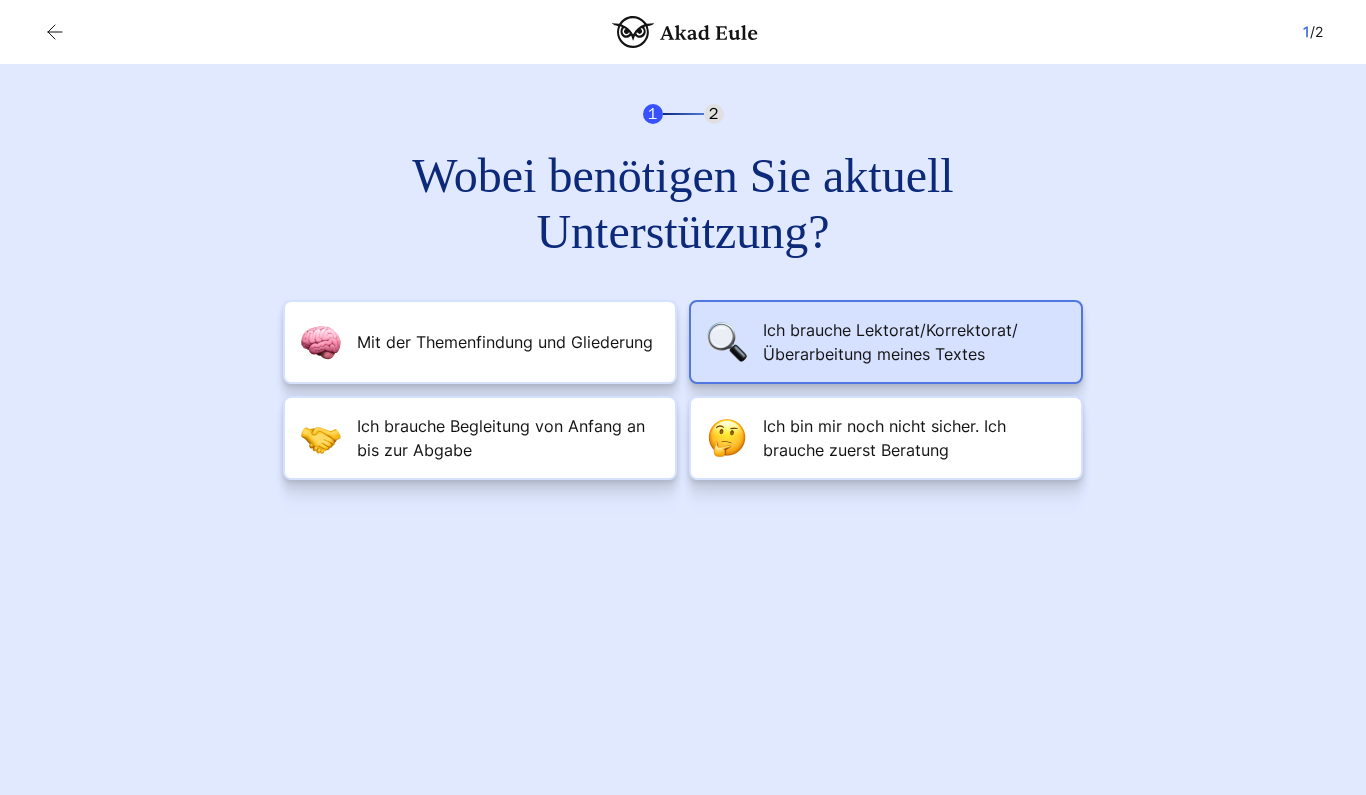 click on "Ich brauche Lektorat/Korrektorat/Überarbeitung meines Textes" at bounding box center (505, 342) 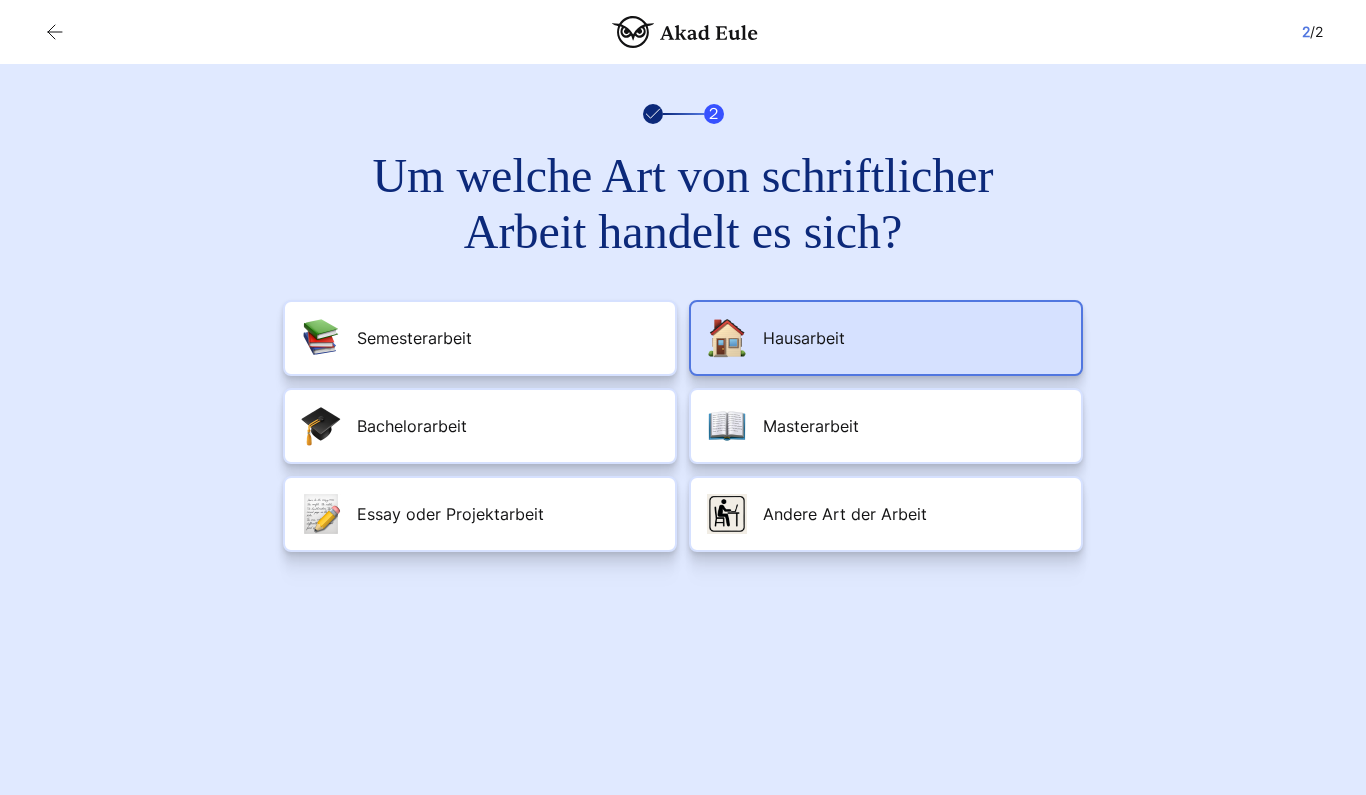 click on "Hausarbeit" at bounding box center (886, 338) 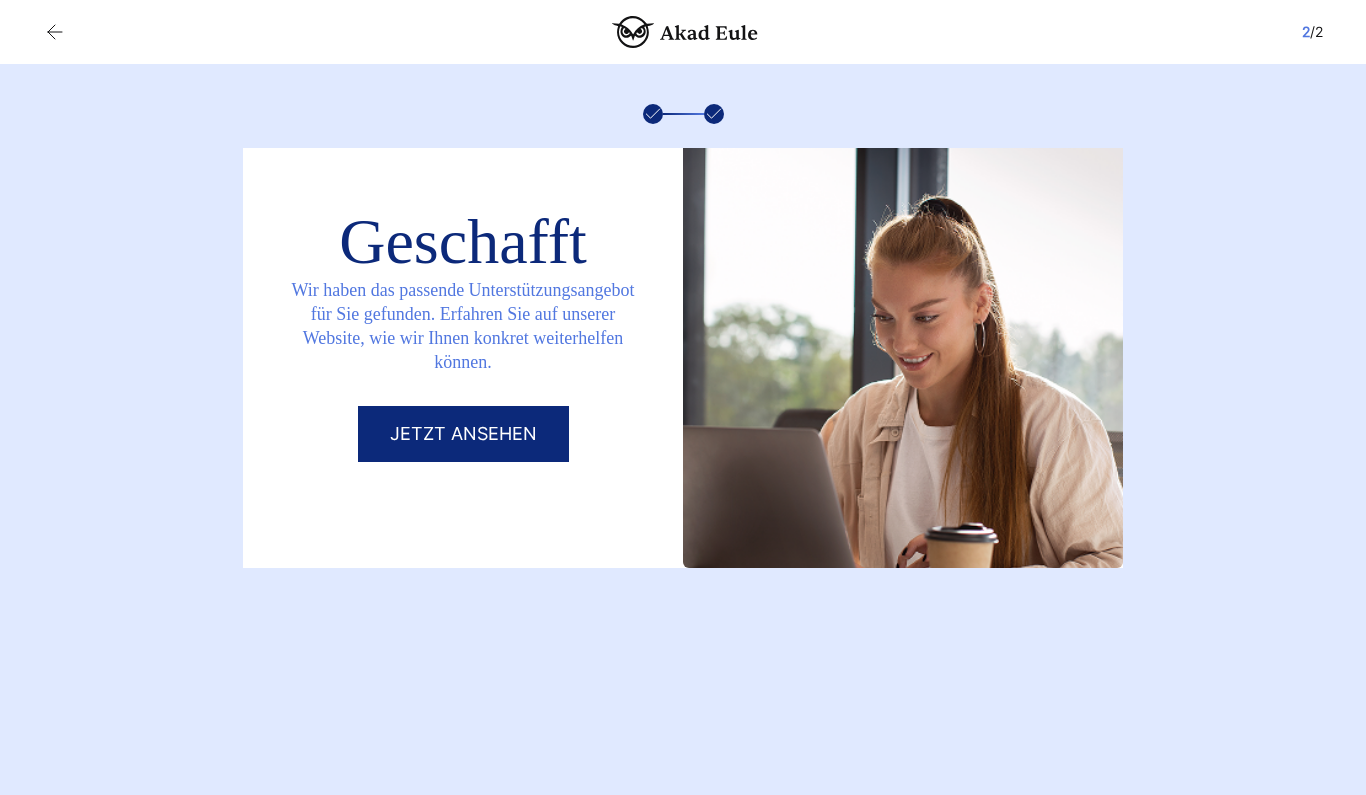 click on "Jetzt ansehen" at bounding box center [463, 434] 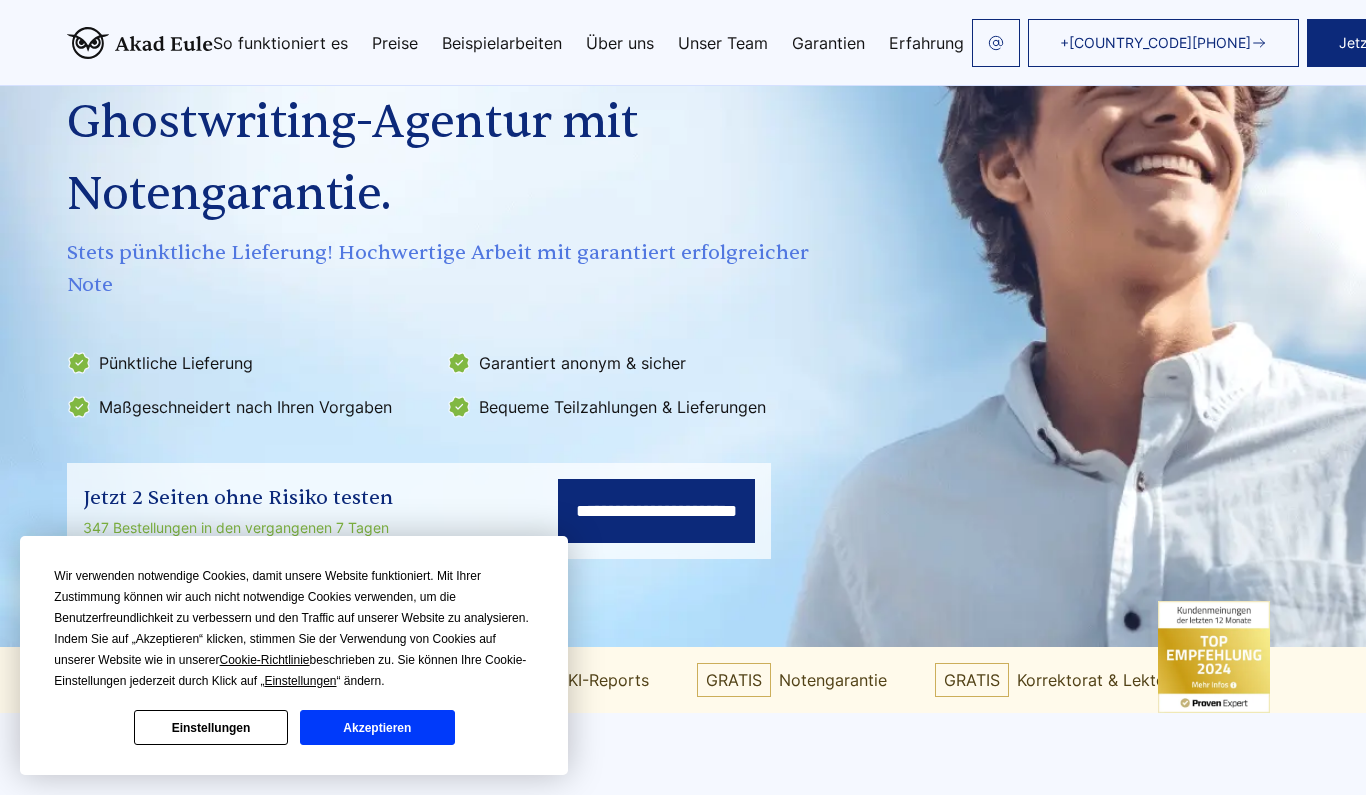 scroll, scrollTop: 225, scrollLeft: 0, axis: vertical 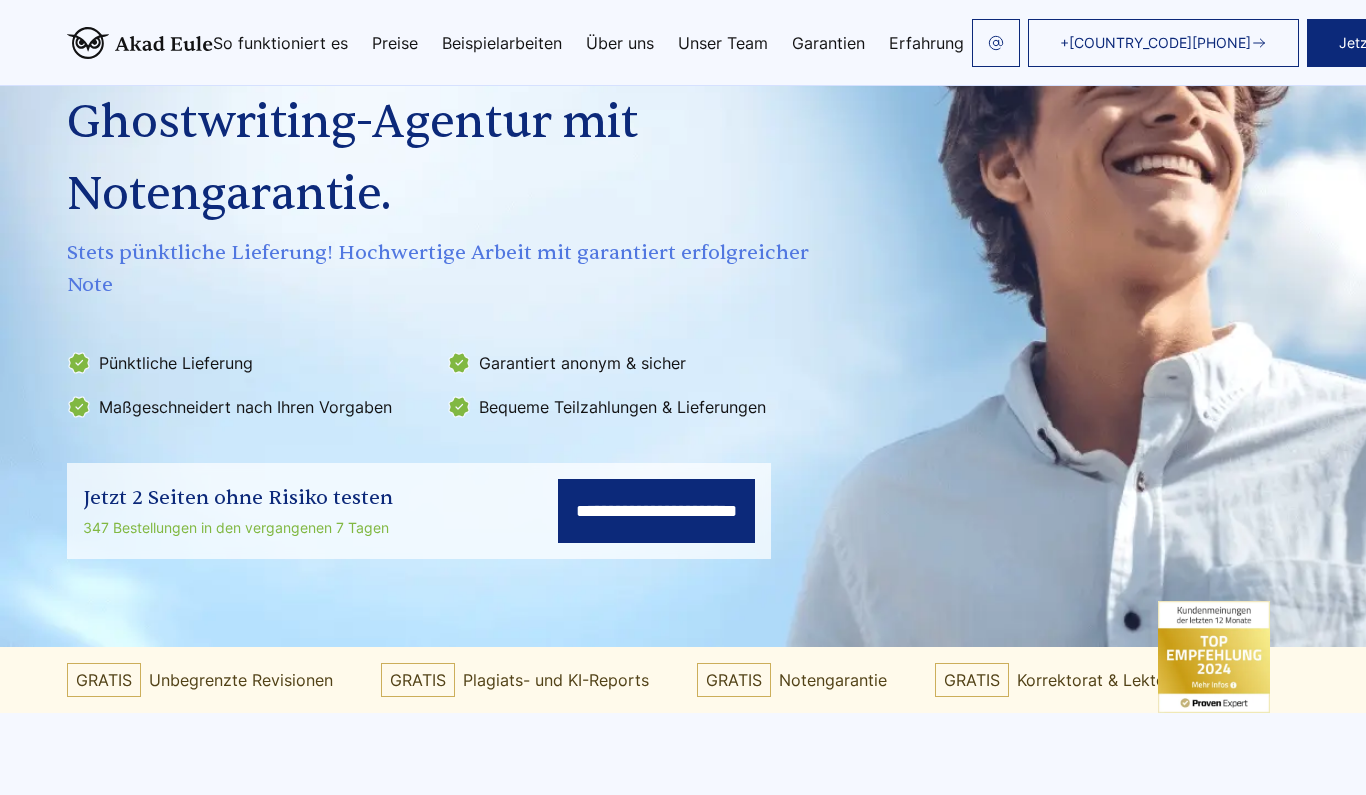 click on "**********" at bounding box center [656, 511] 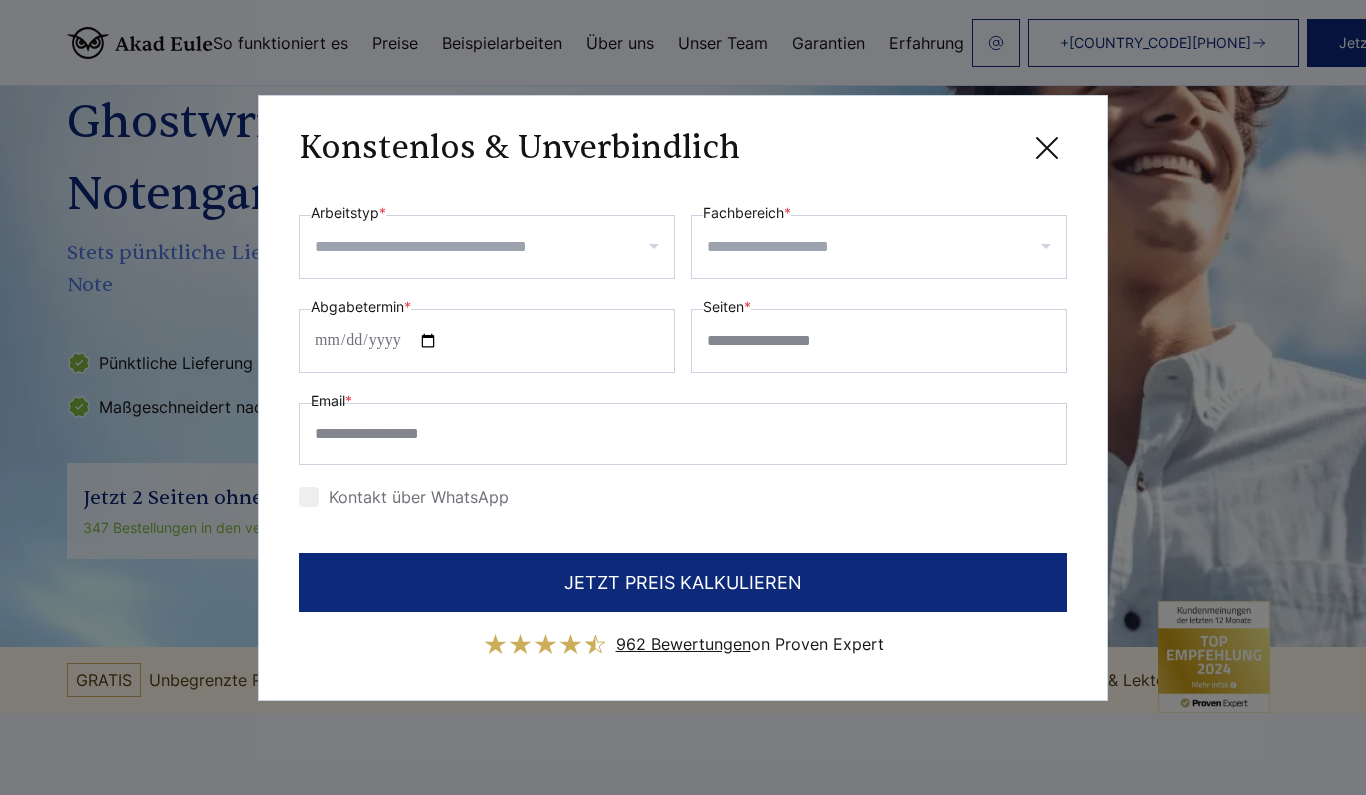 click on "Arbeitstyp  *" at bounding box center [494, 247] 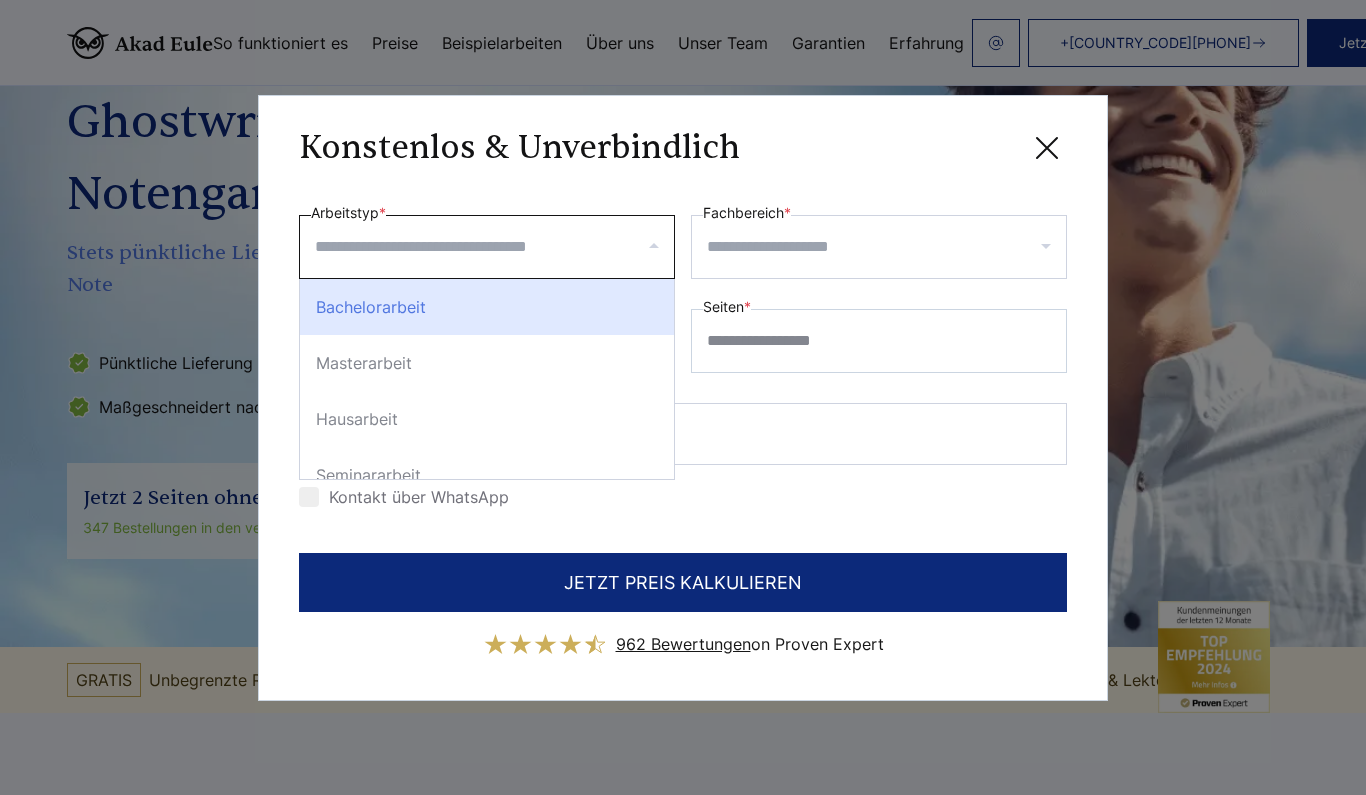 click on "Bachelorarbeit" at bounding box center [487, 307] 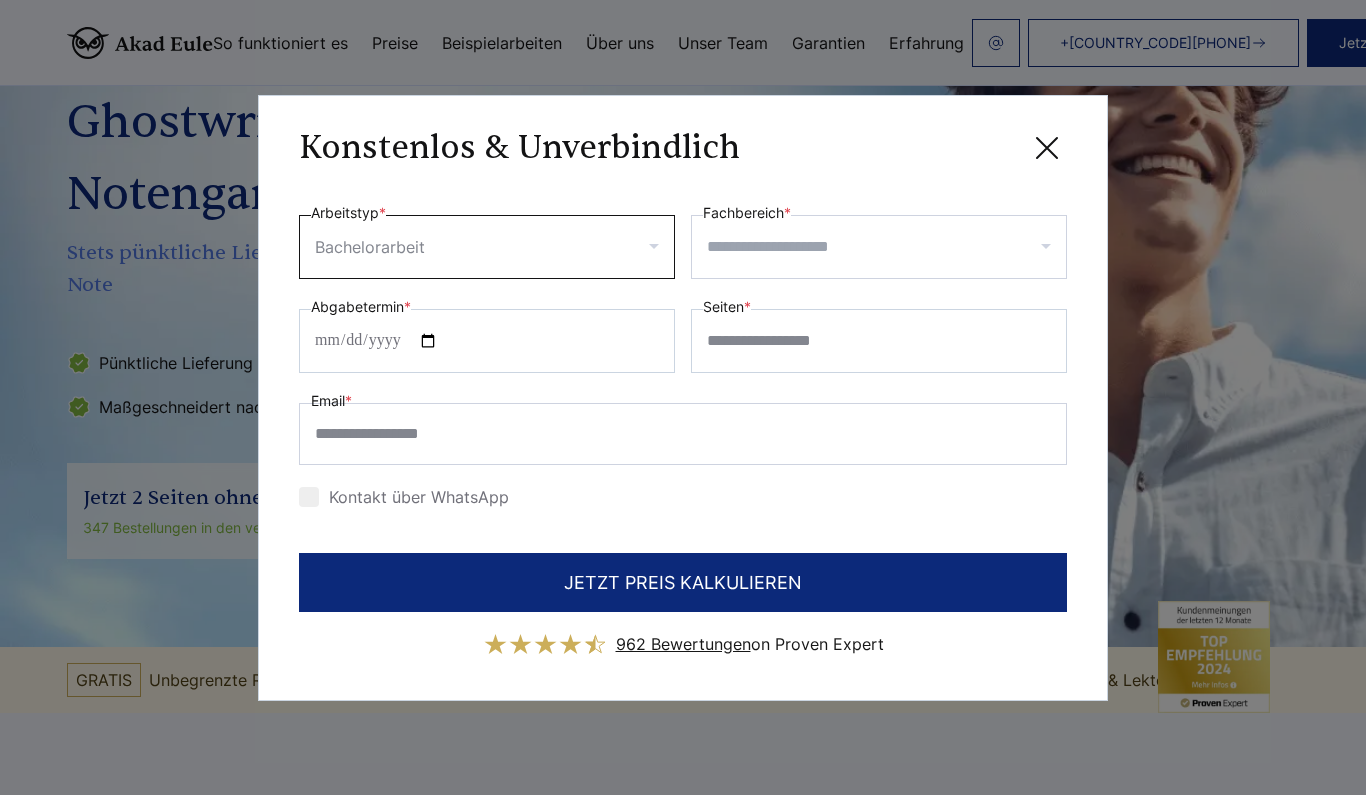 click on "Arbeitstyp  *" at bounding box center (549, 247) 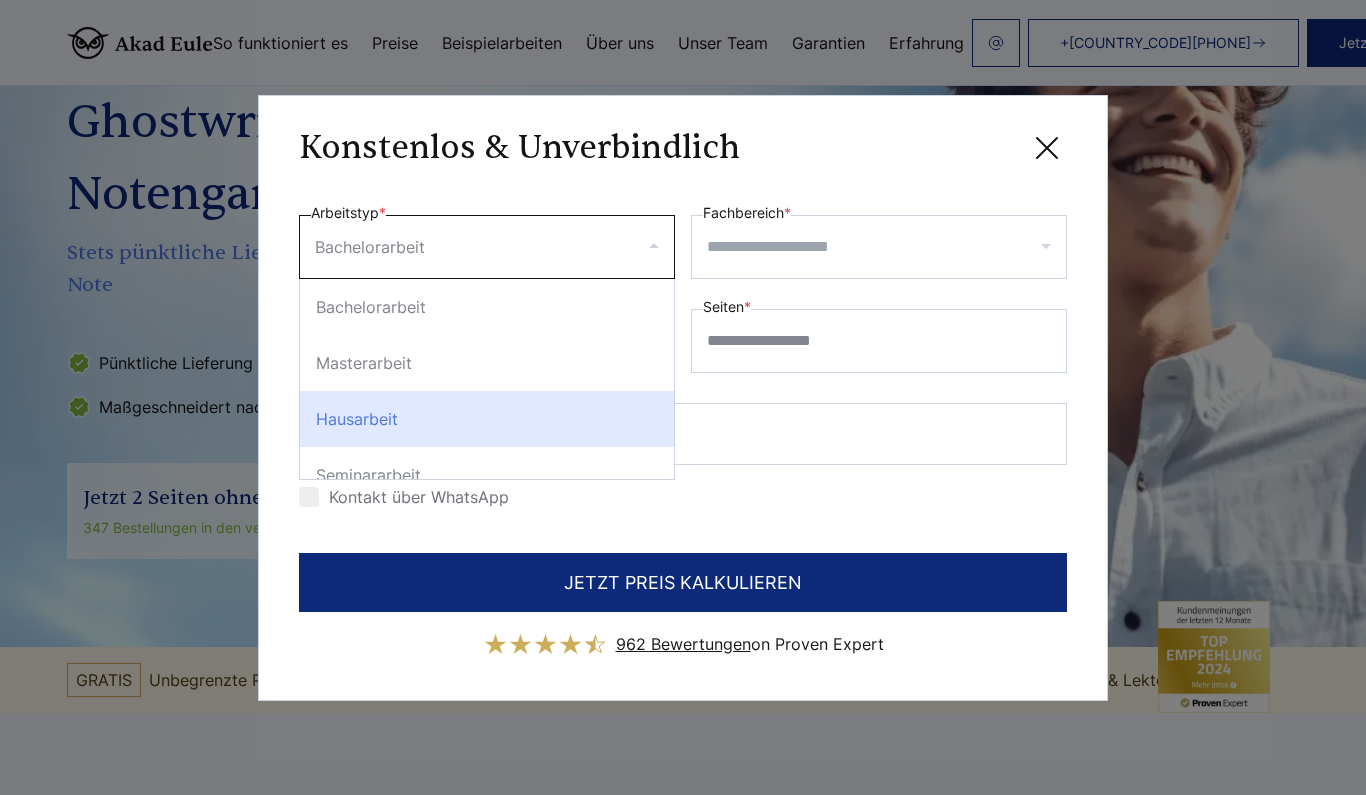 click on "Hausarbeit" at bounding box center (487, 419) 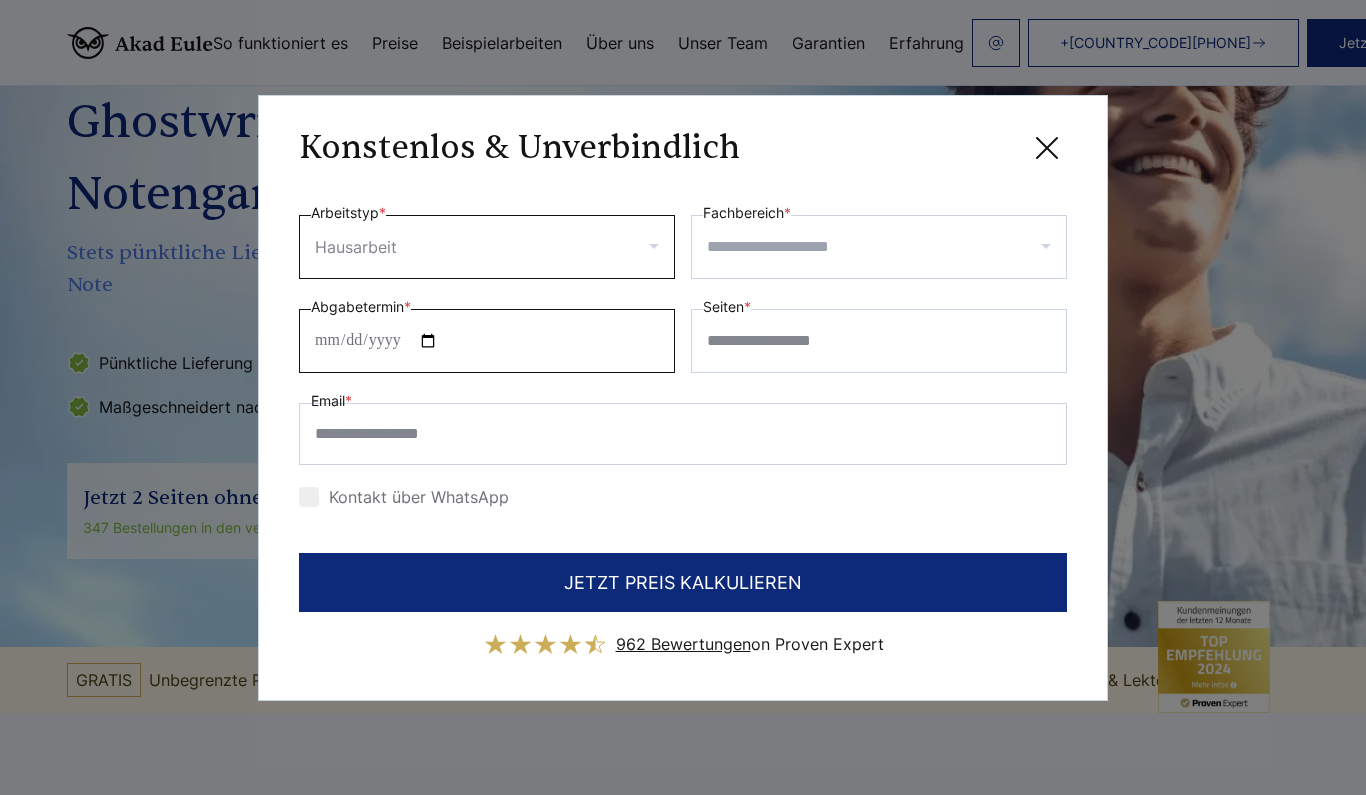 click on "Abgabetermin  *" at bounding box center (487, 341) 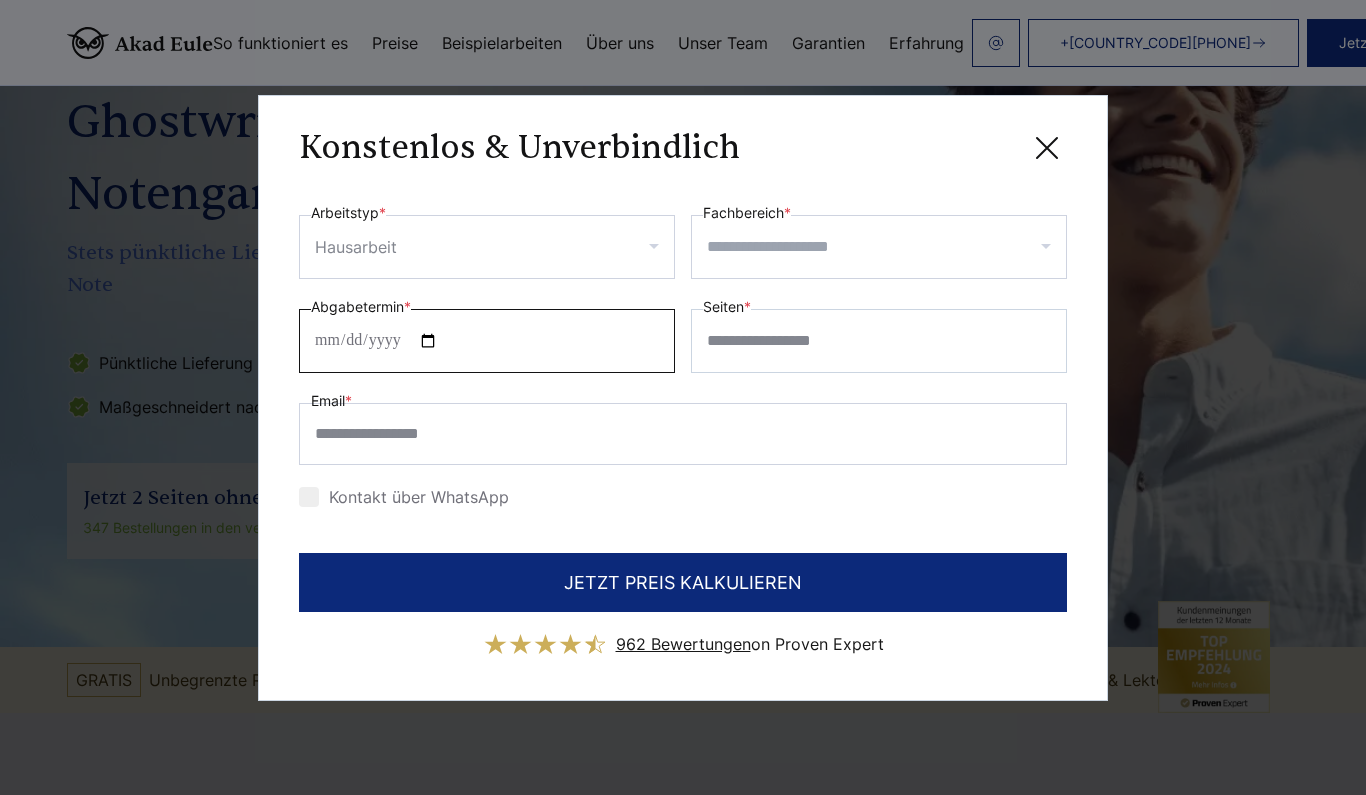 click on "JETZT PREIS KALKULIEREN" at bounding box center (683, 582) 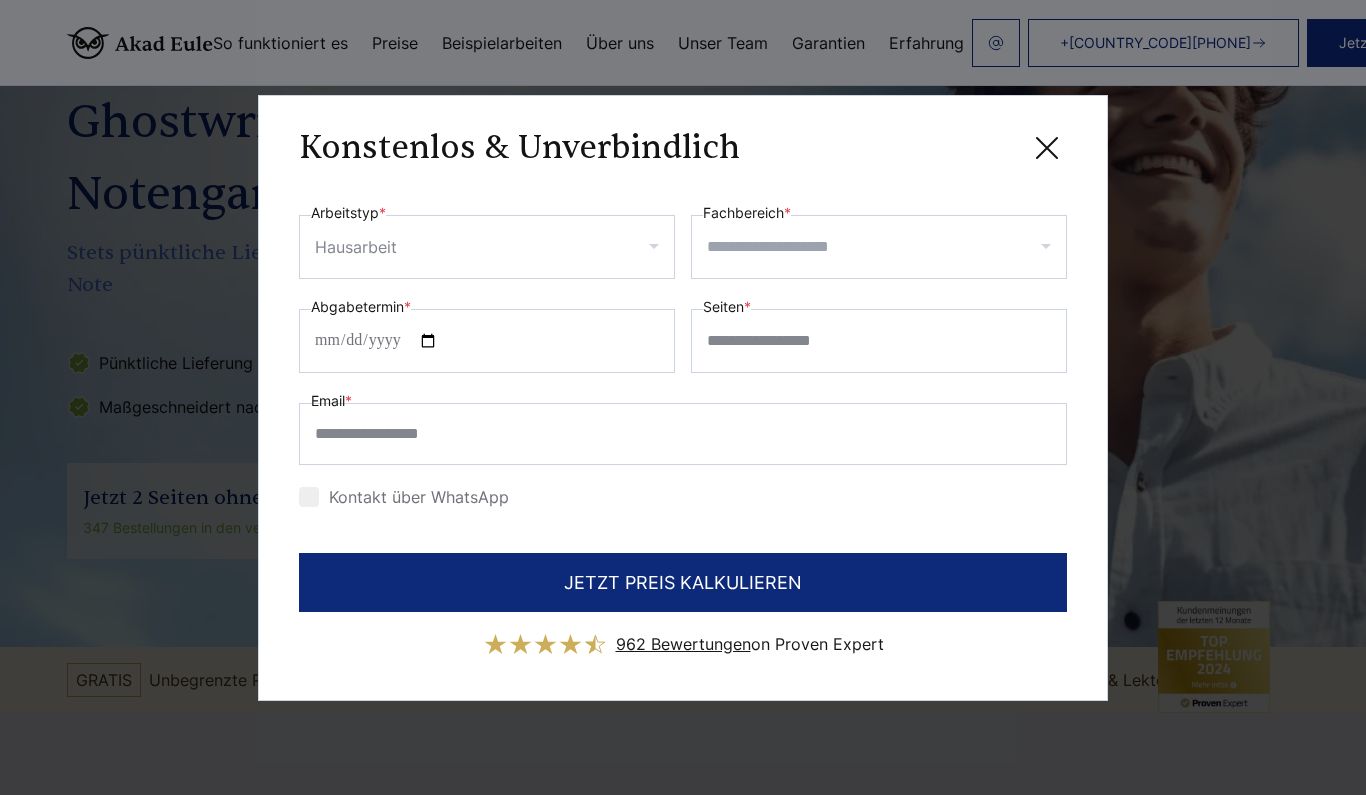 click on "**********" at bounding box center (683, 357) 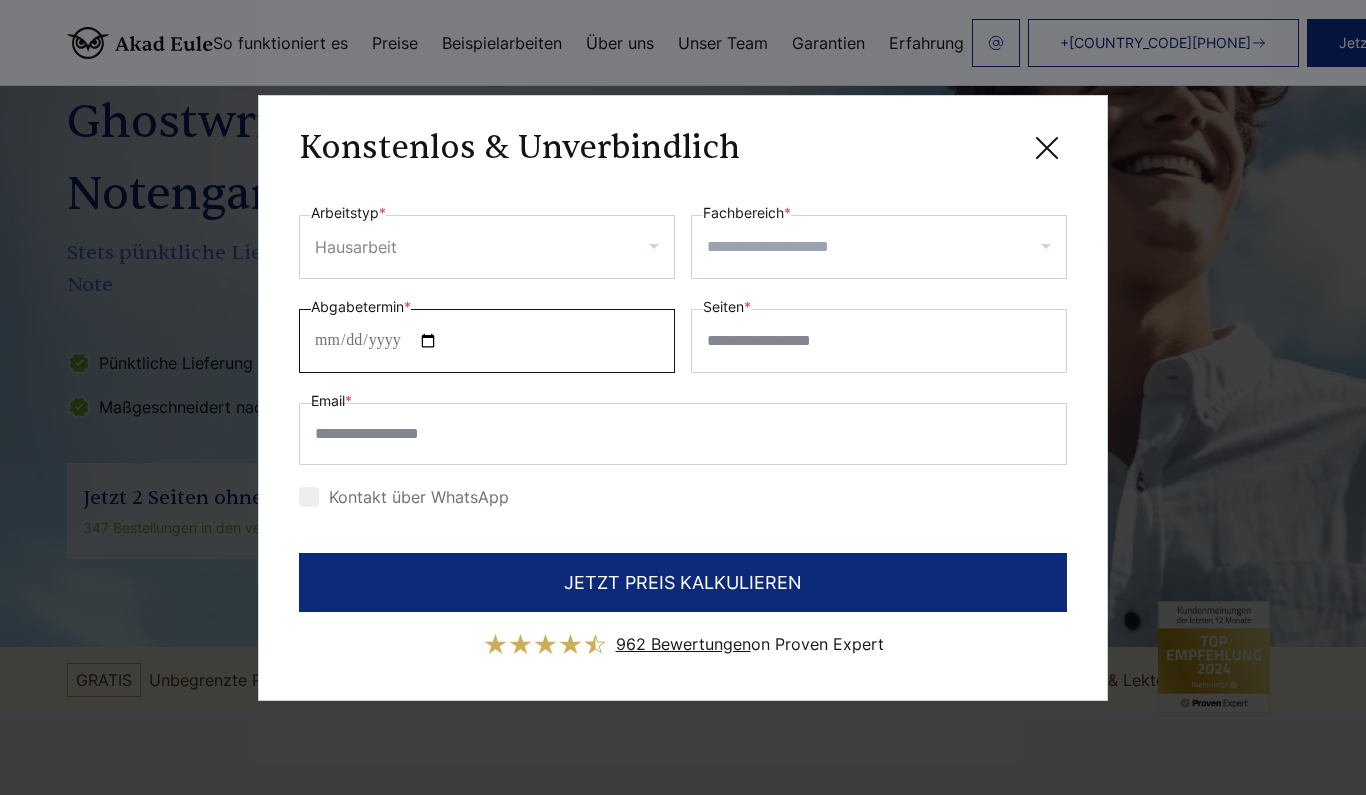 click on "Abgabetermin  *" at bounding box center [487, 341] 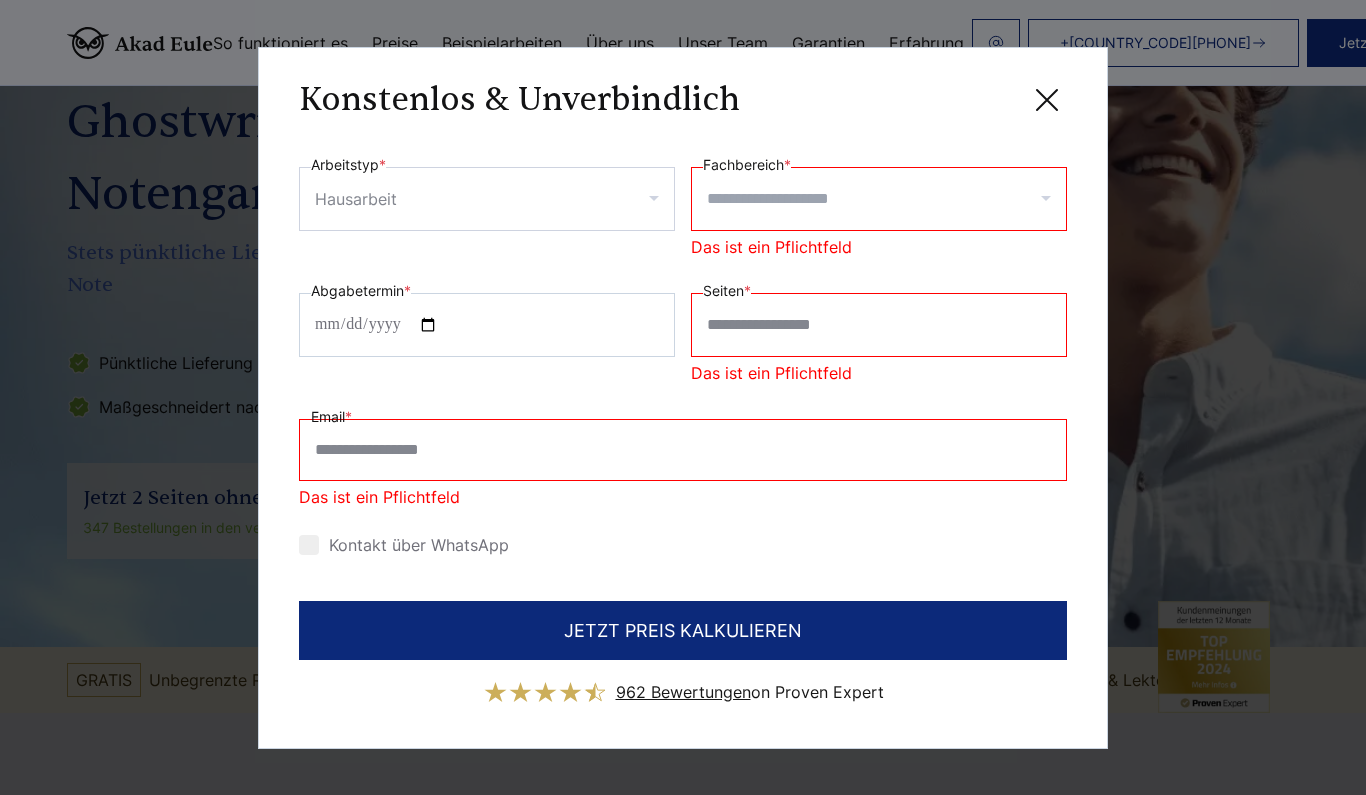 click on "Seiten  *" at bounding box center (879, 325) 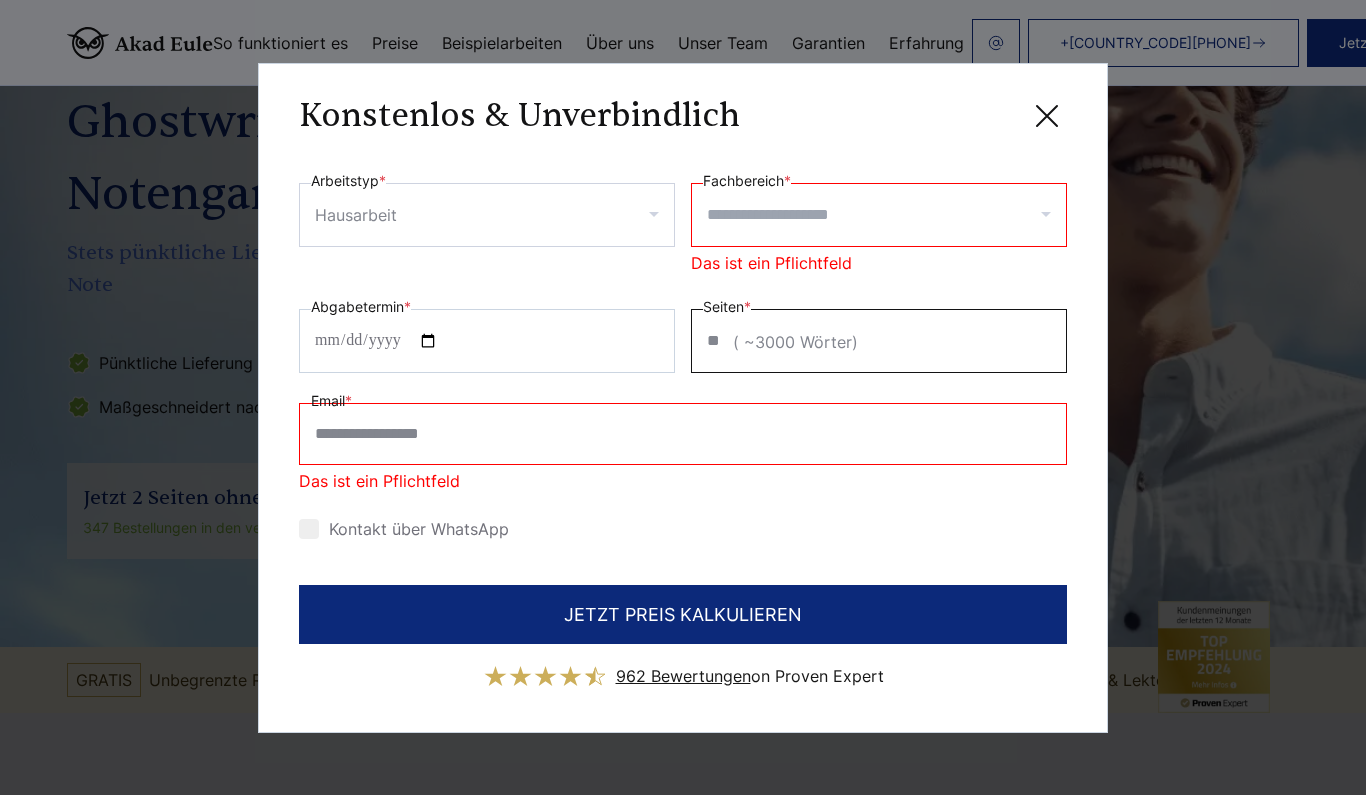 click on "Fachbereich  *" at bounding box center [886, 215] 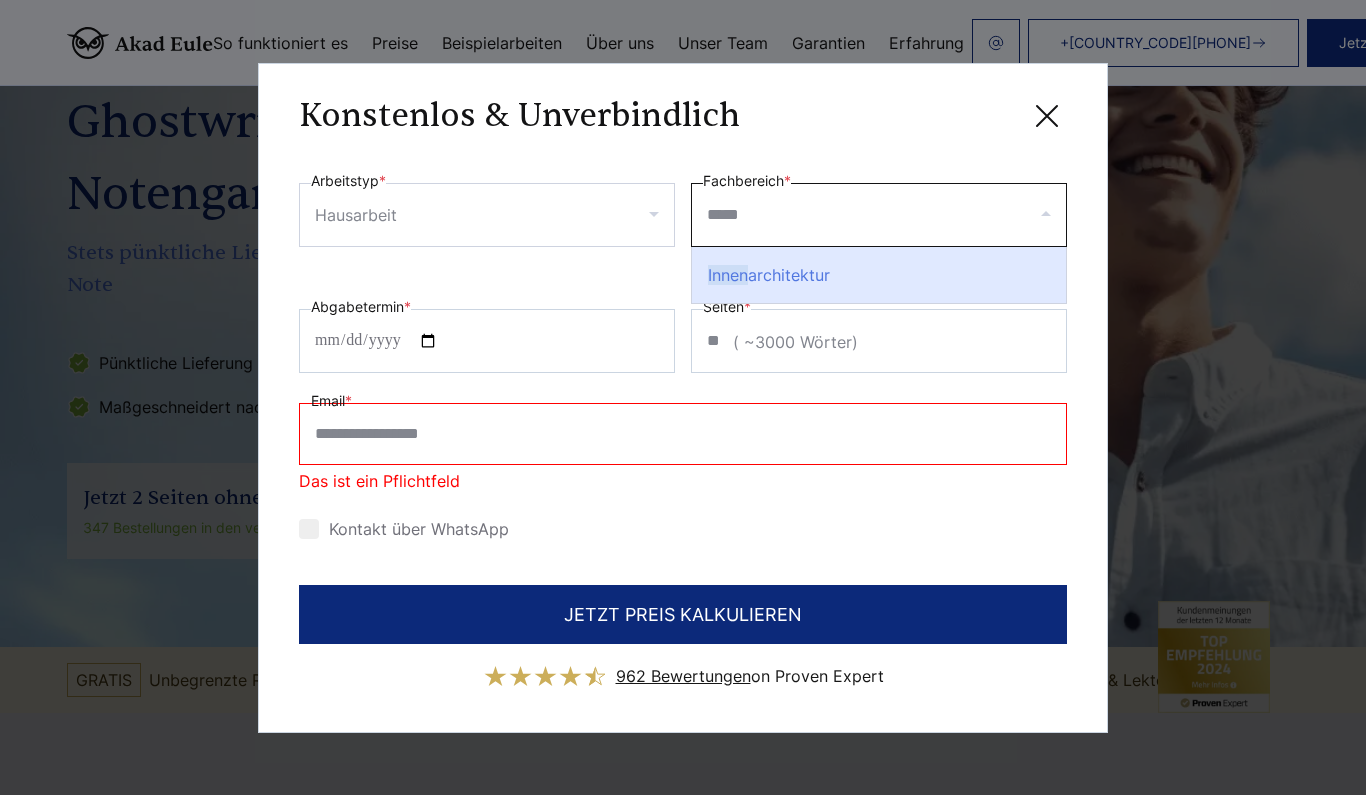 click on "Innen architektur" at bounding box center (879, 275) 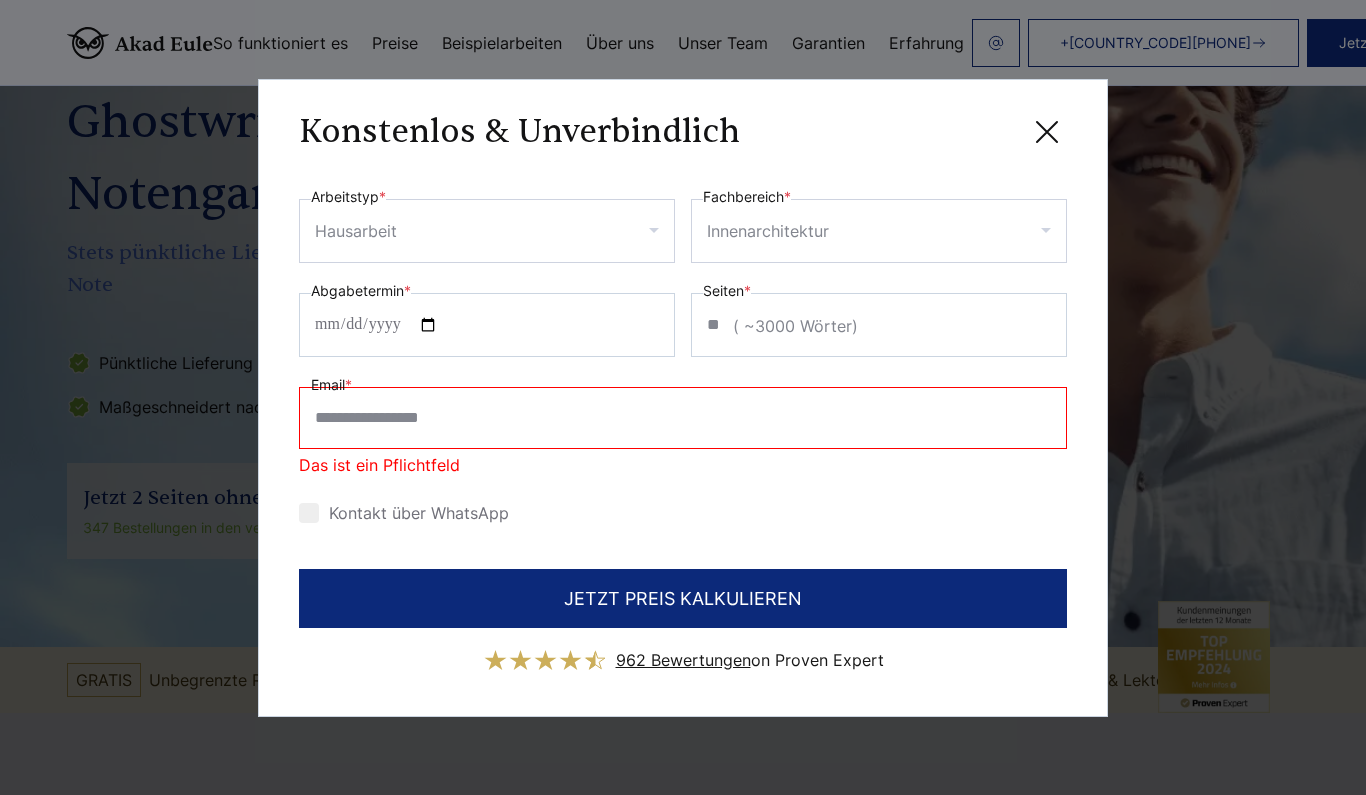 click on "Email  *" at bounding box center (683, 418) 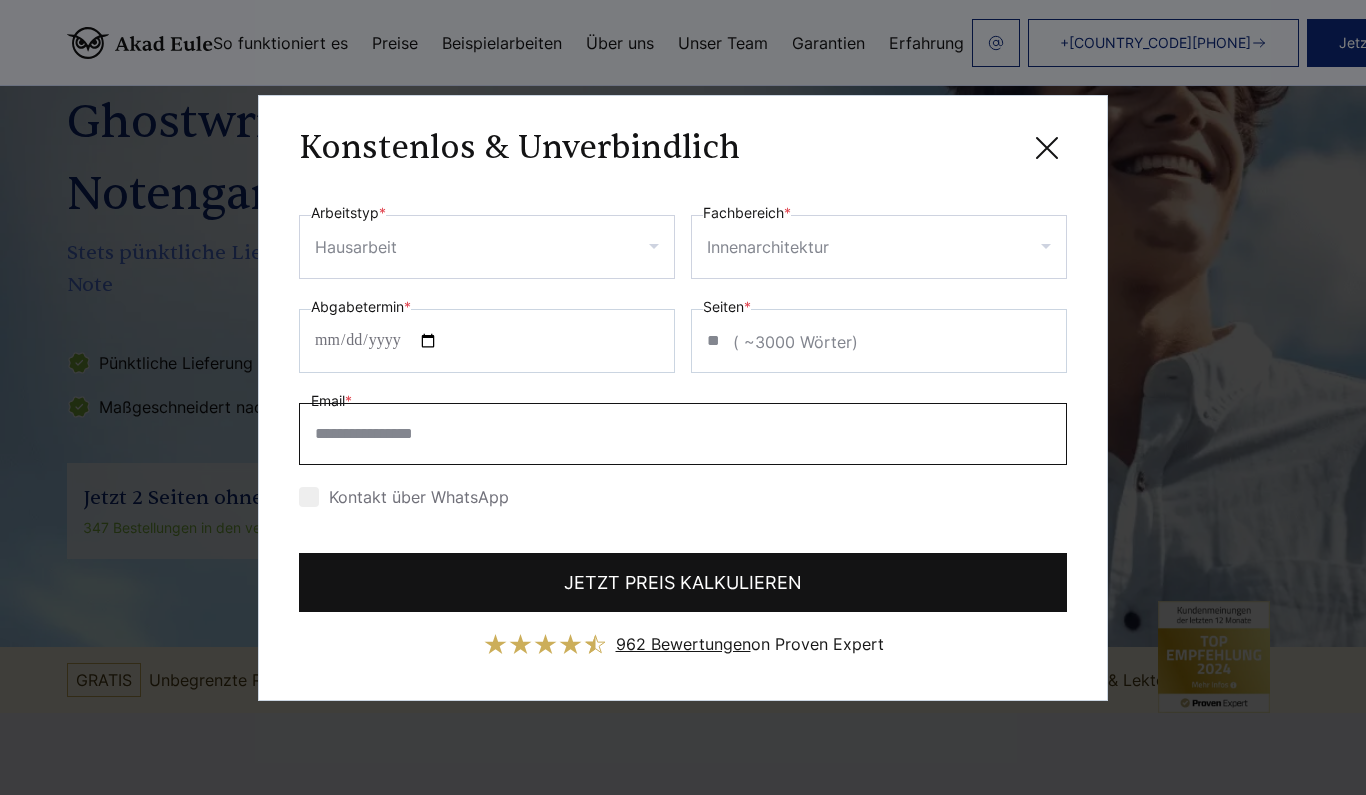 type on "**********" 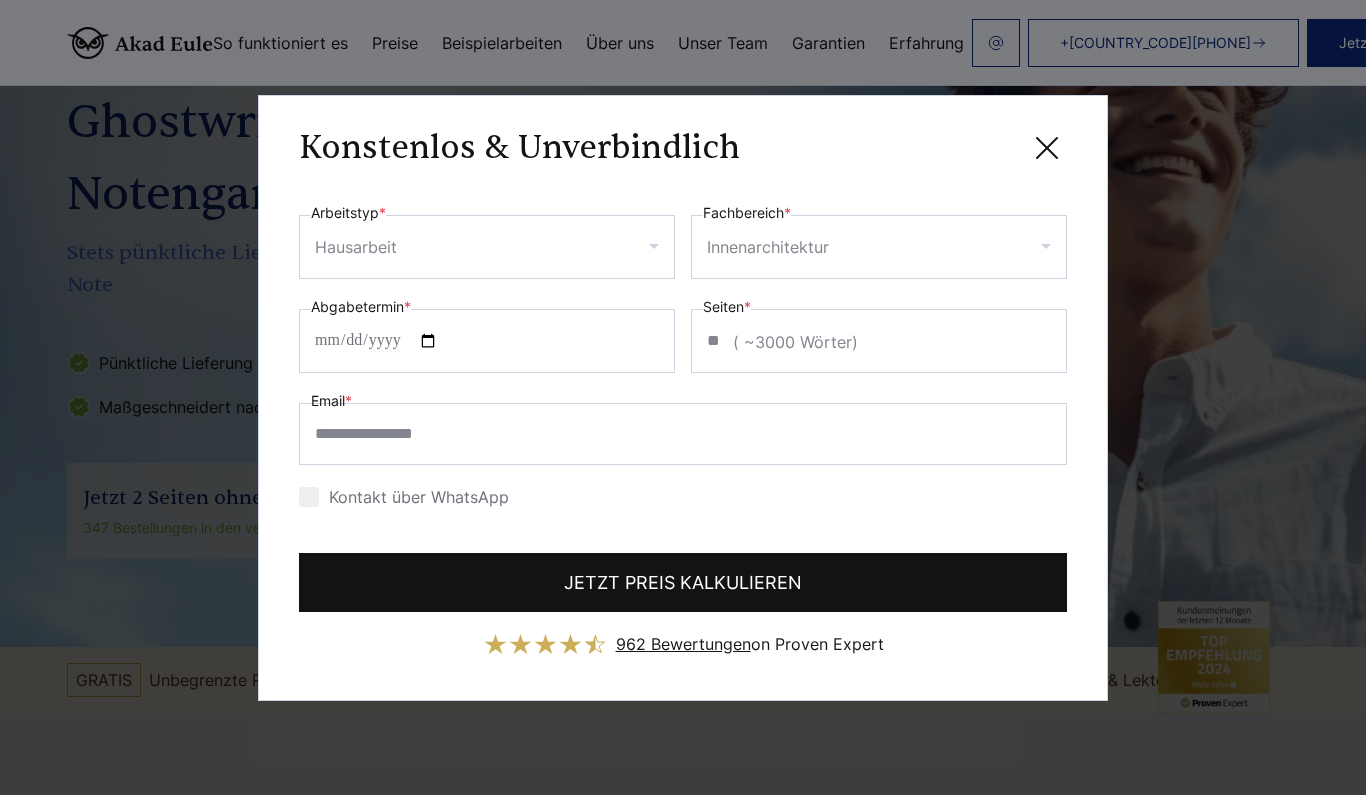 click on "JETZT PREIS KALKULIEREN" at bounding box center (683, 582) 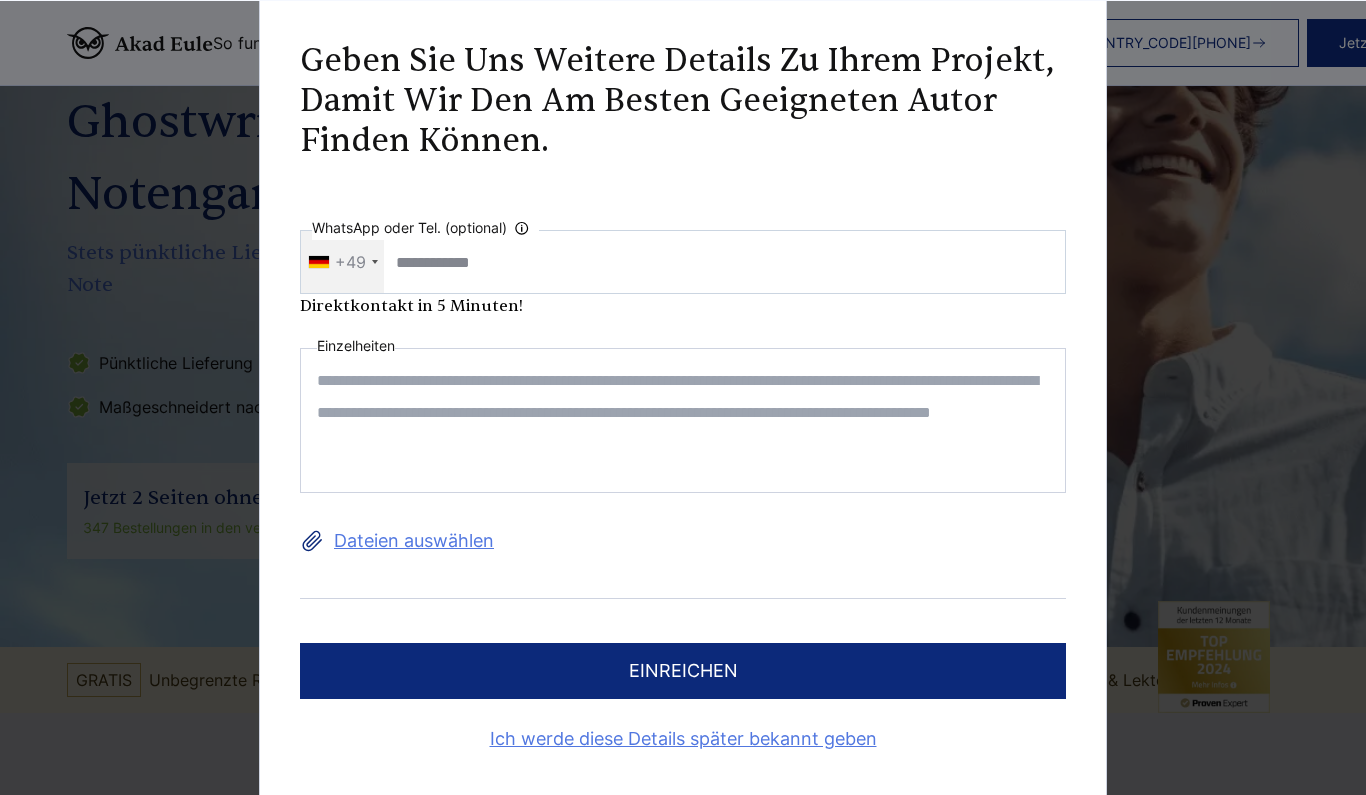 scroll, scrollTop: 0, scrollLeft: 0, axis: both 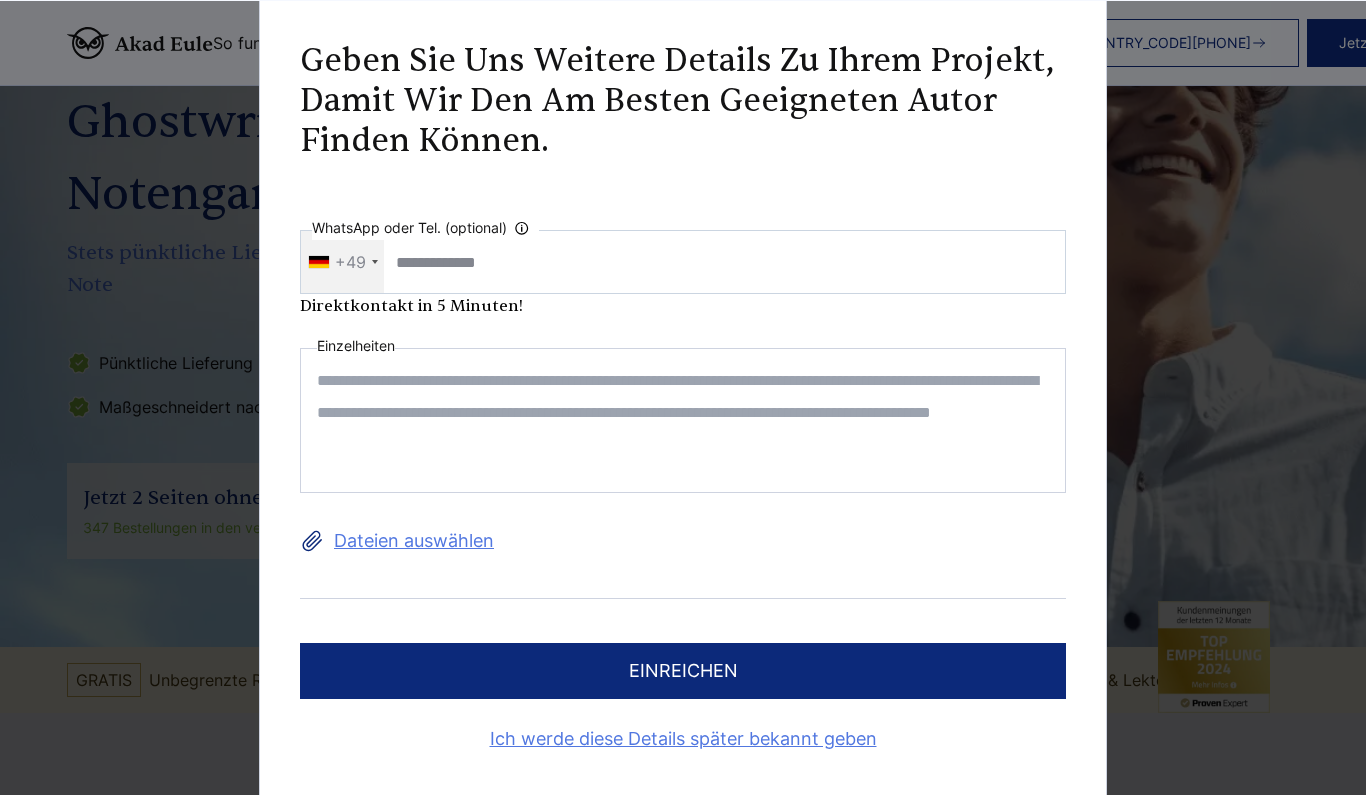 click on "Dateien auswählen" at bounding box center [683, 541] 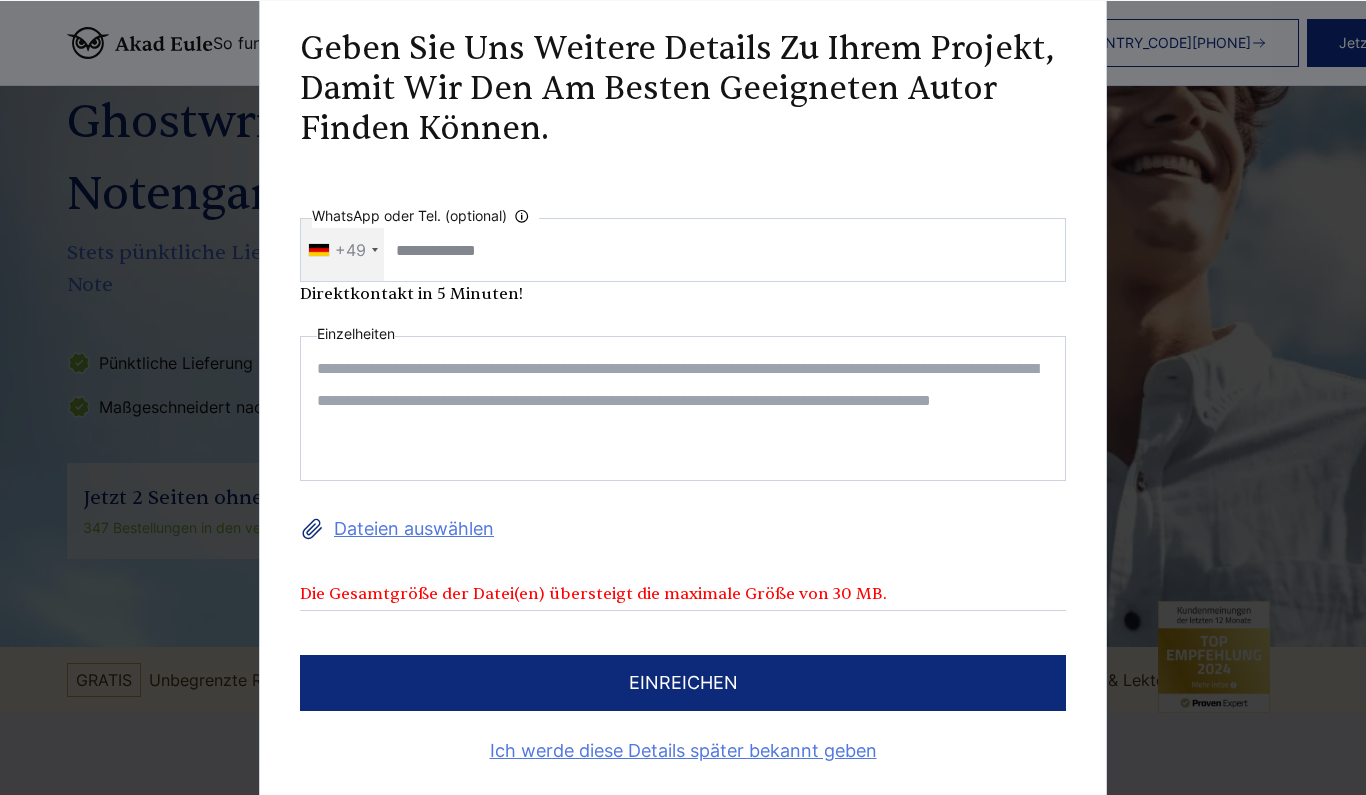 click on "Dateien auswählen" at bounding box center (683, 529) 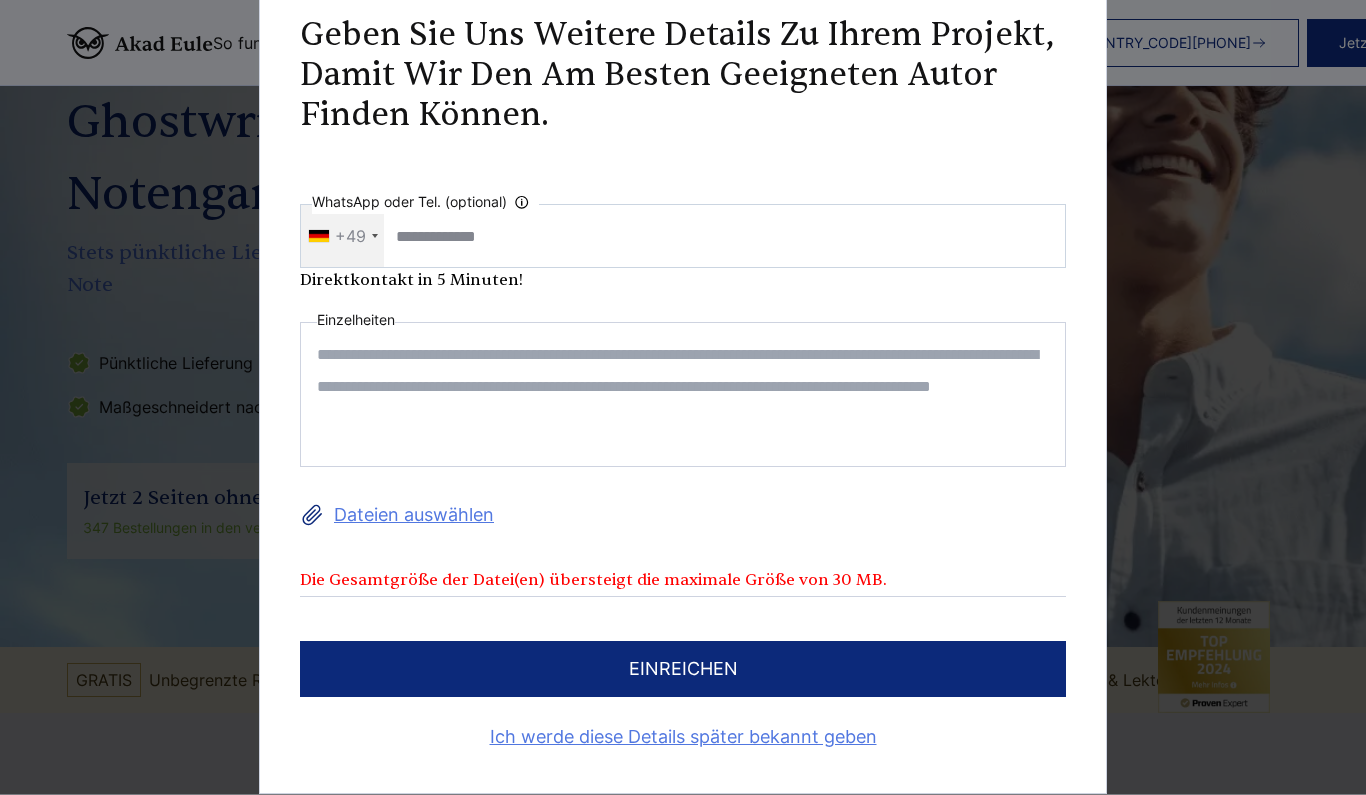 scroll, scrollTop: 13, scrollLeft: 0, axis: vertical 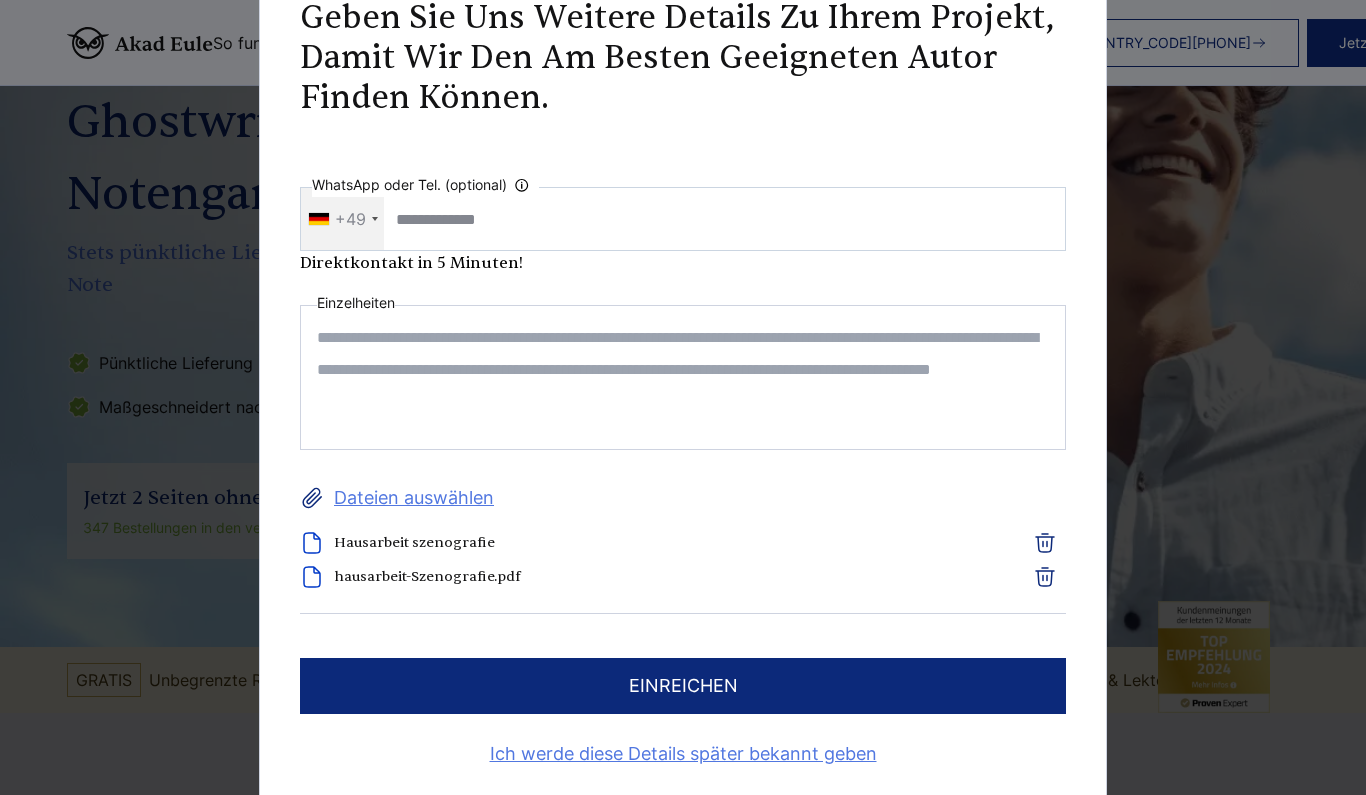 click at bounding box center (1045, 544) 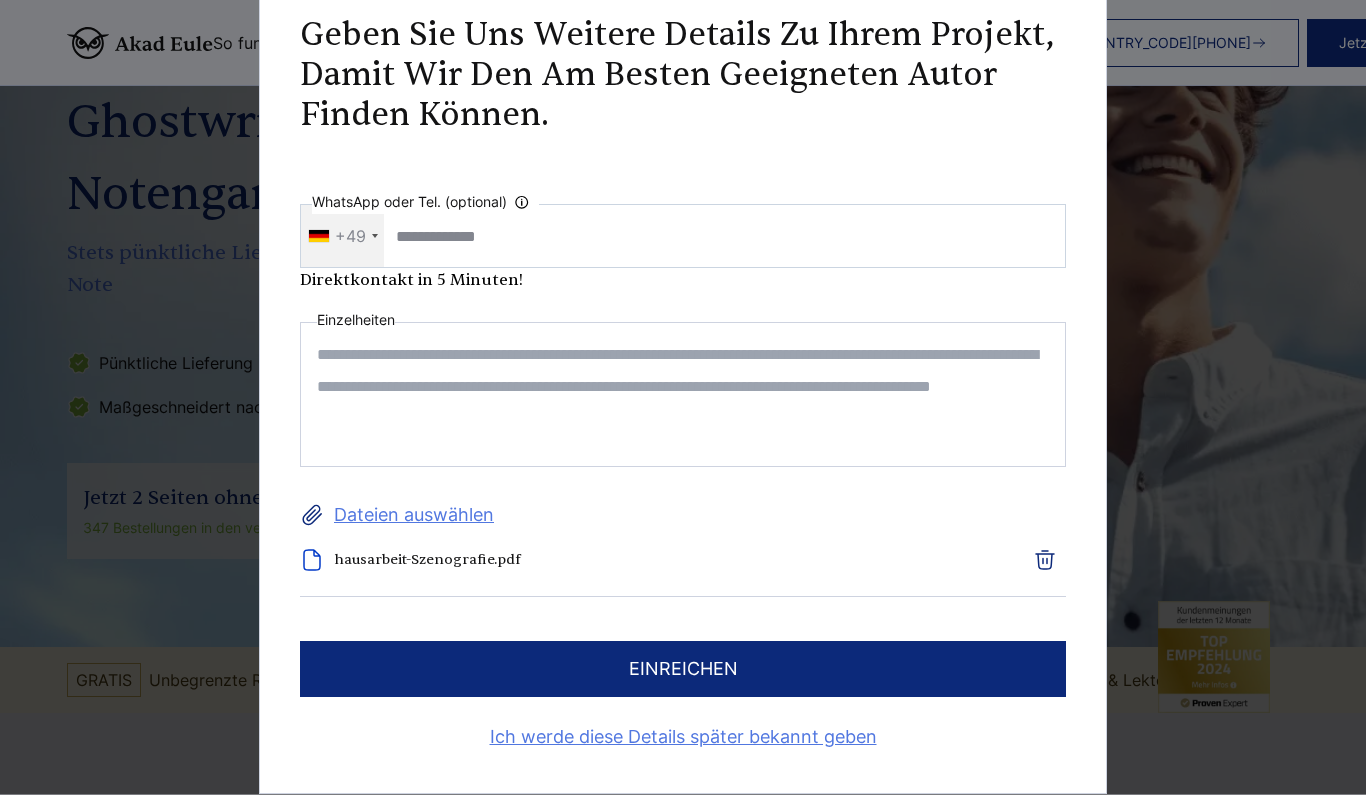 click on "Dateien auswählen" at bounding box center (683, 516) 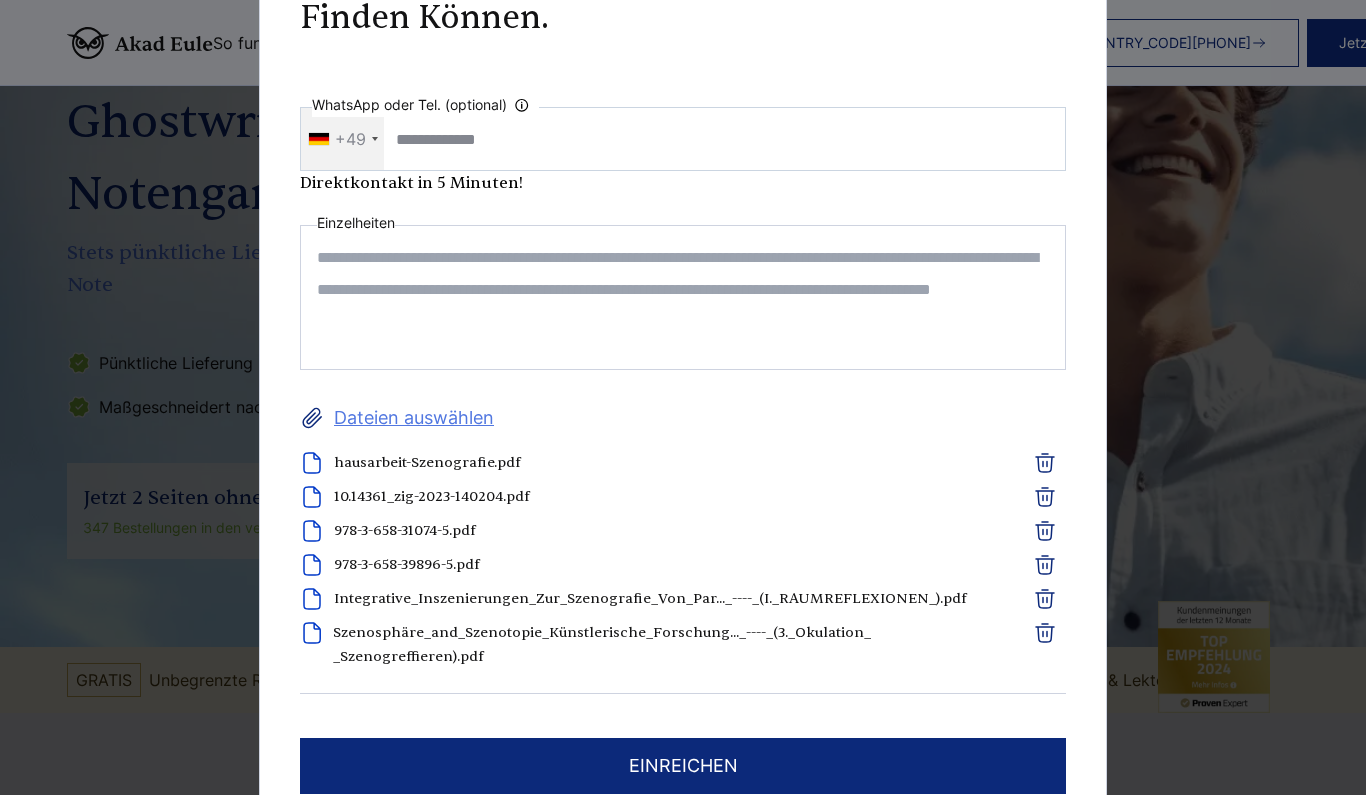 click at bounding box center [683, 298] 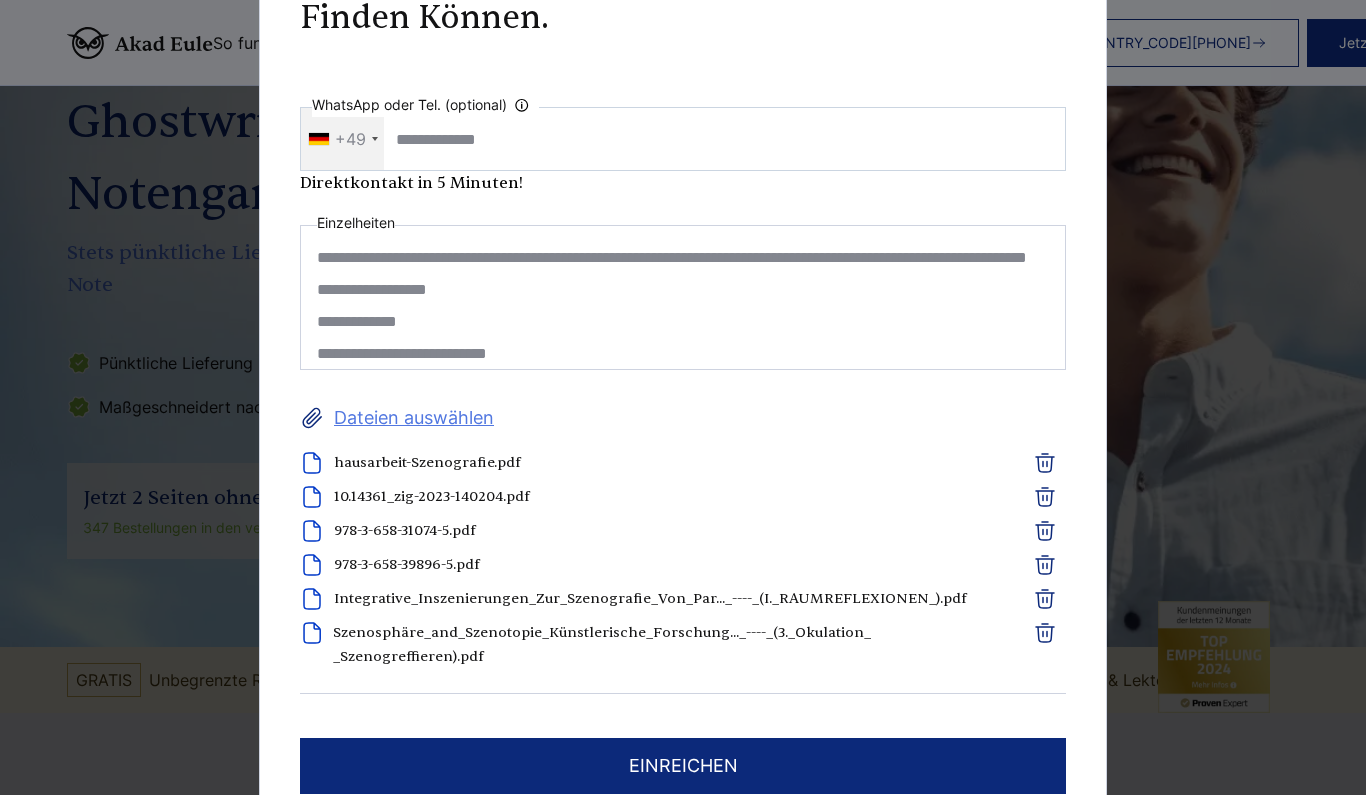scroll, scrollTop: 273, scrollLeft: 0, axis: vertical 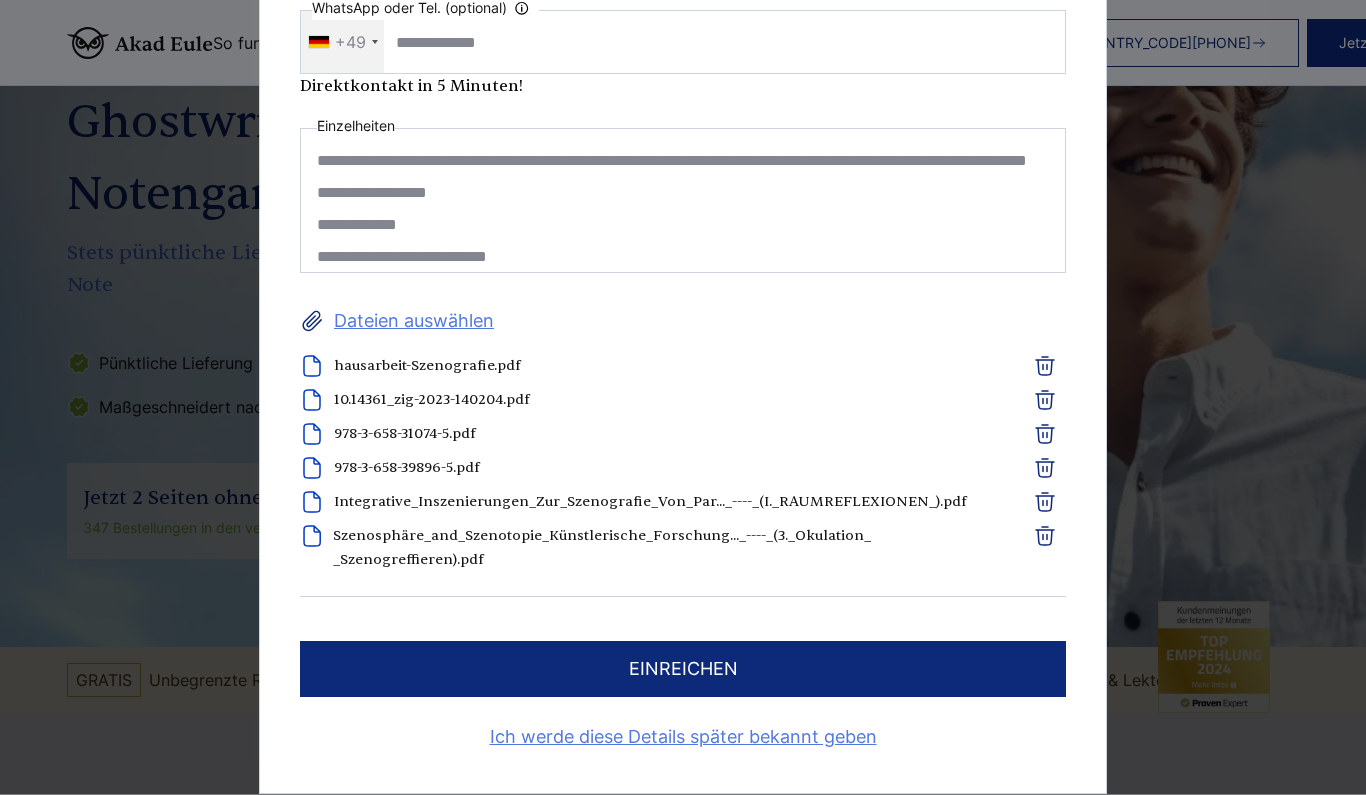 click on "**********" at bounding box center [683, 201] 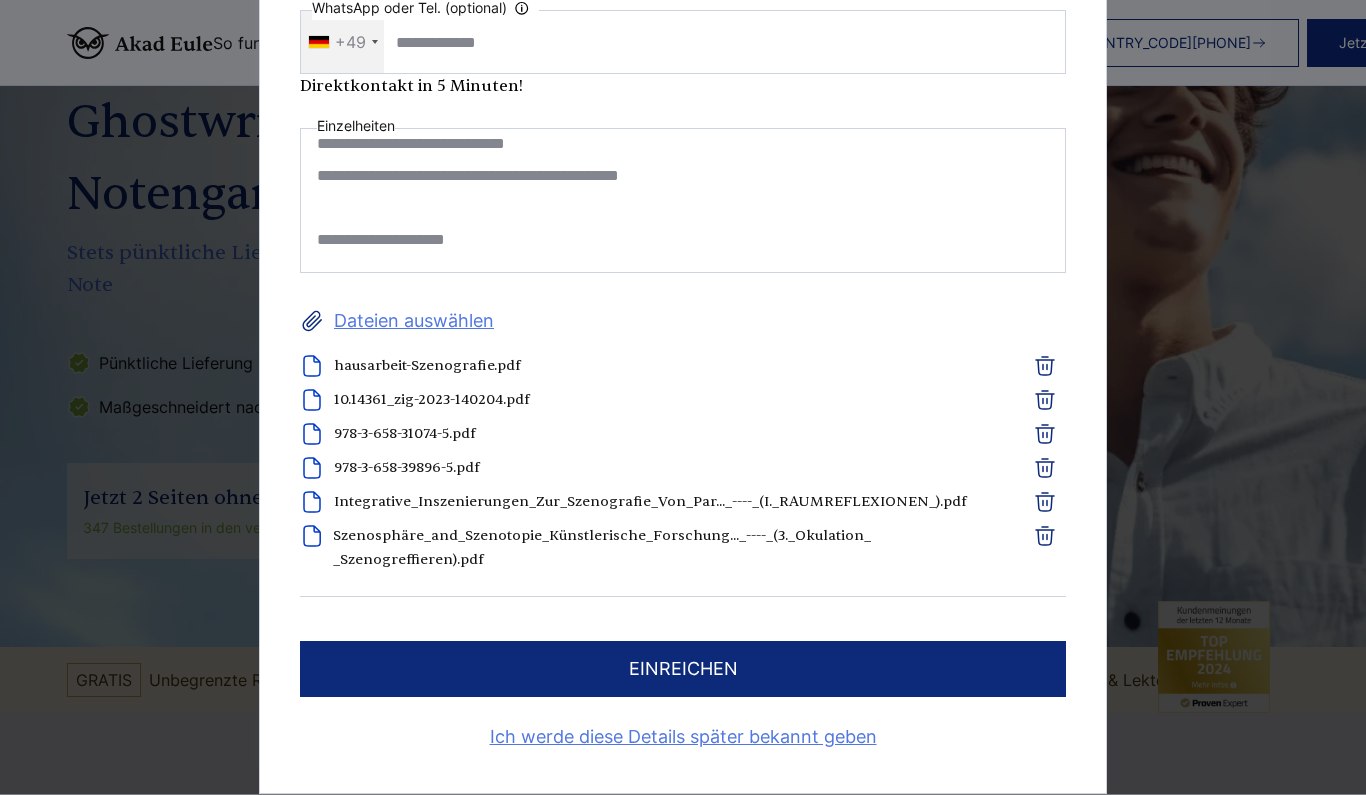scroll, scrollTop: 337, scrollLeft: 0, axis: vertical 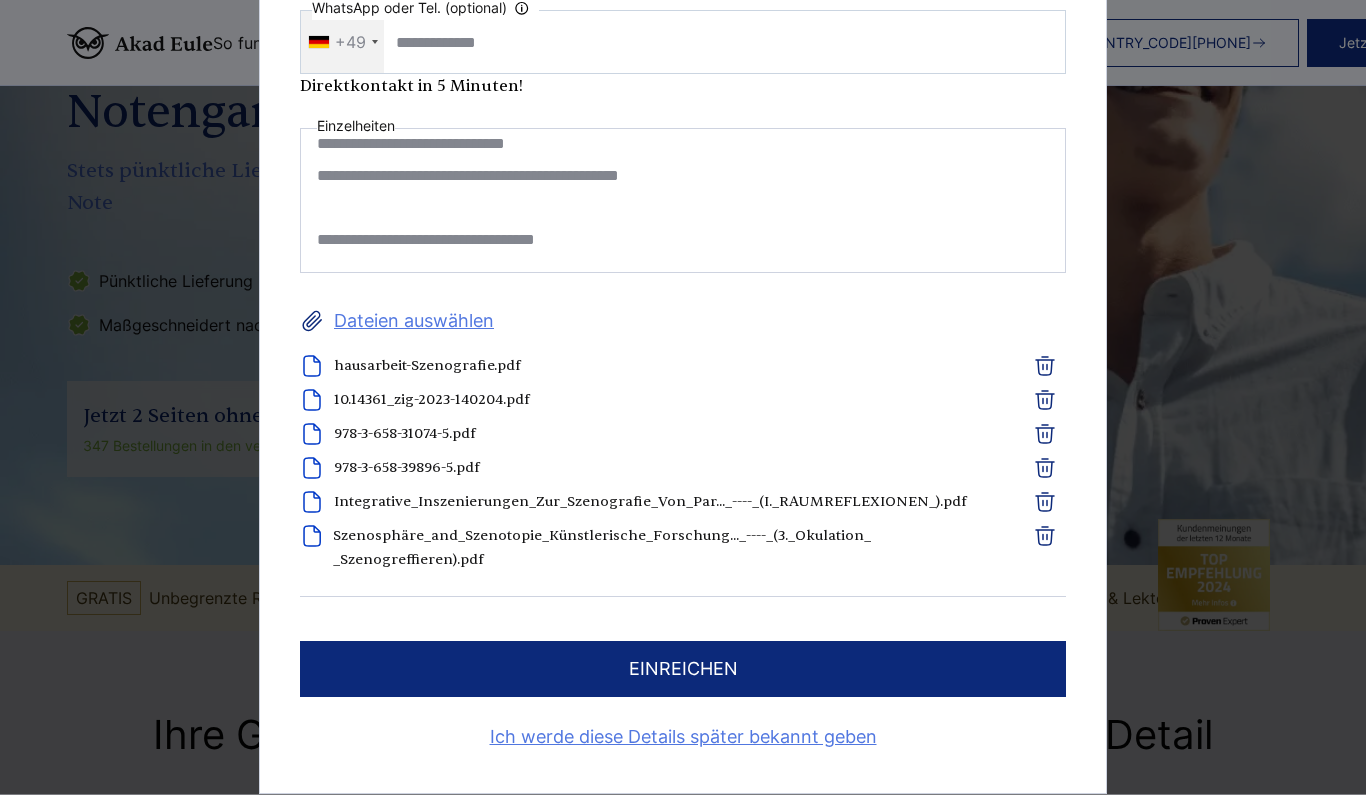 type on "**********" 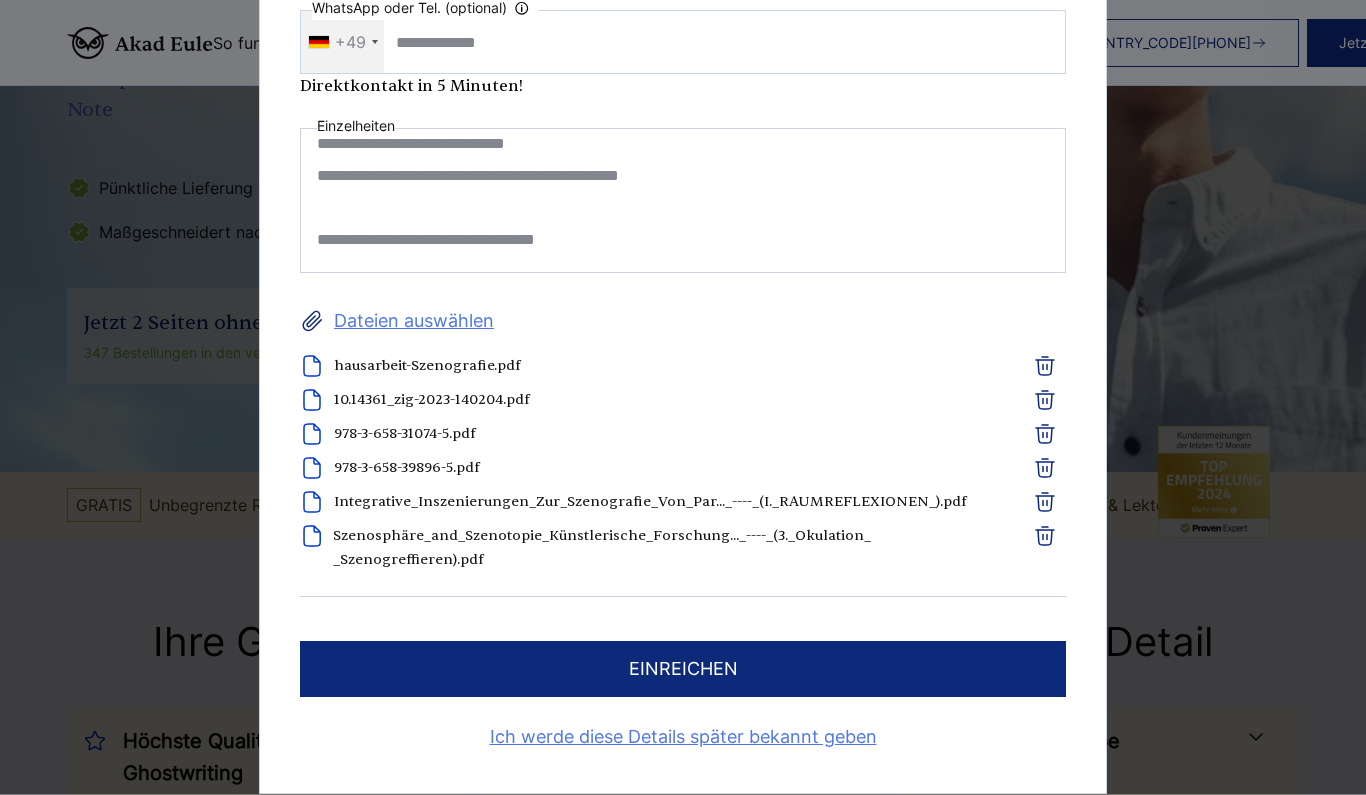 scroll, scrollTop: 405, scrollLeft: 0, axis: vertical 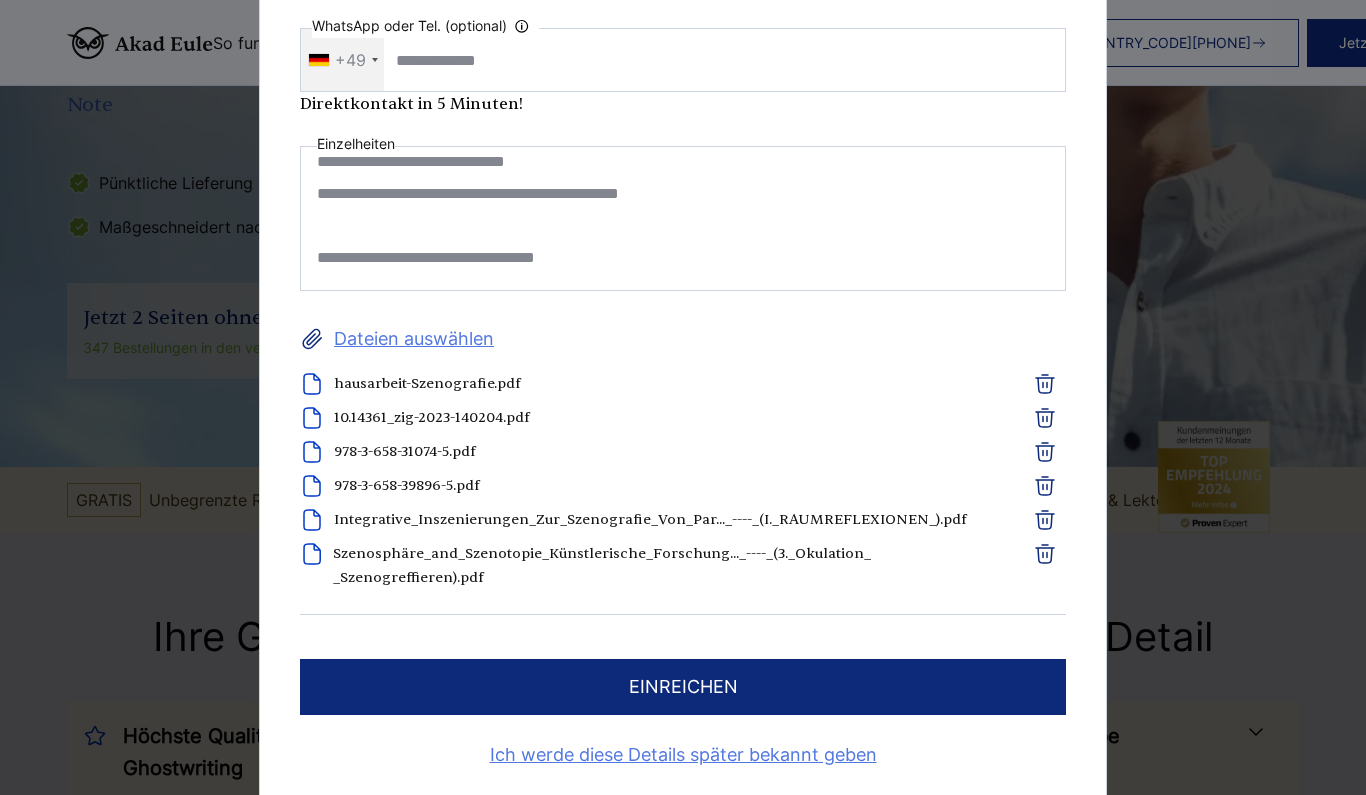 click on "einreichen" at bounding box center [683, 688] 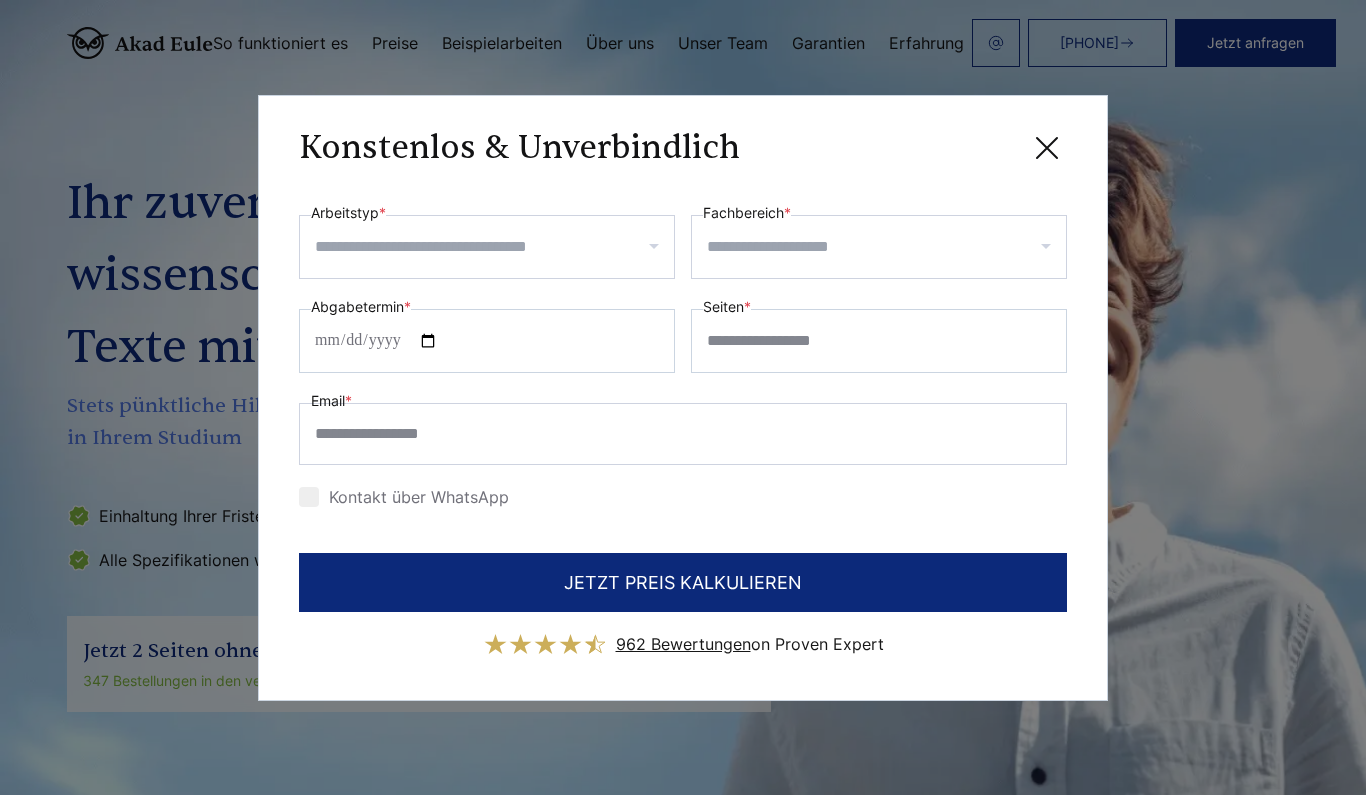 scroll, scrollTop: 0, scrollLeft: 0, axis: both 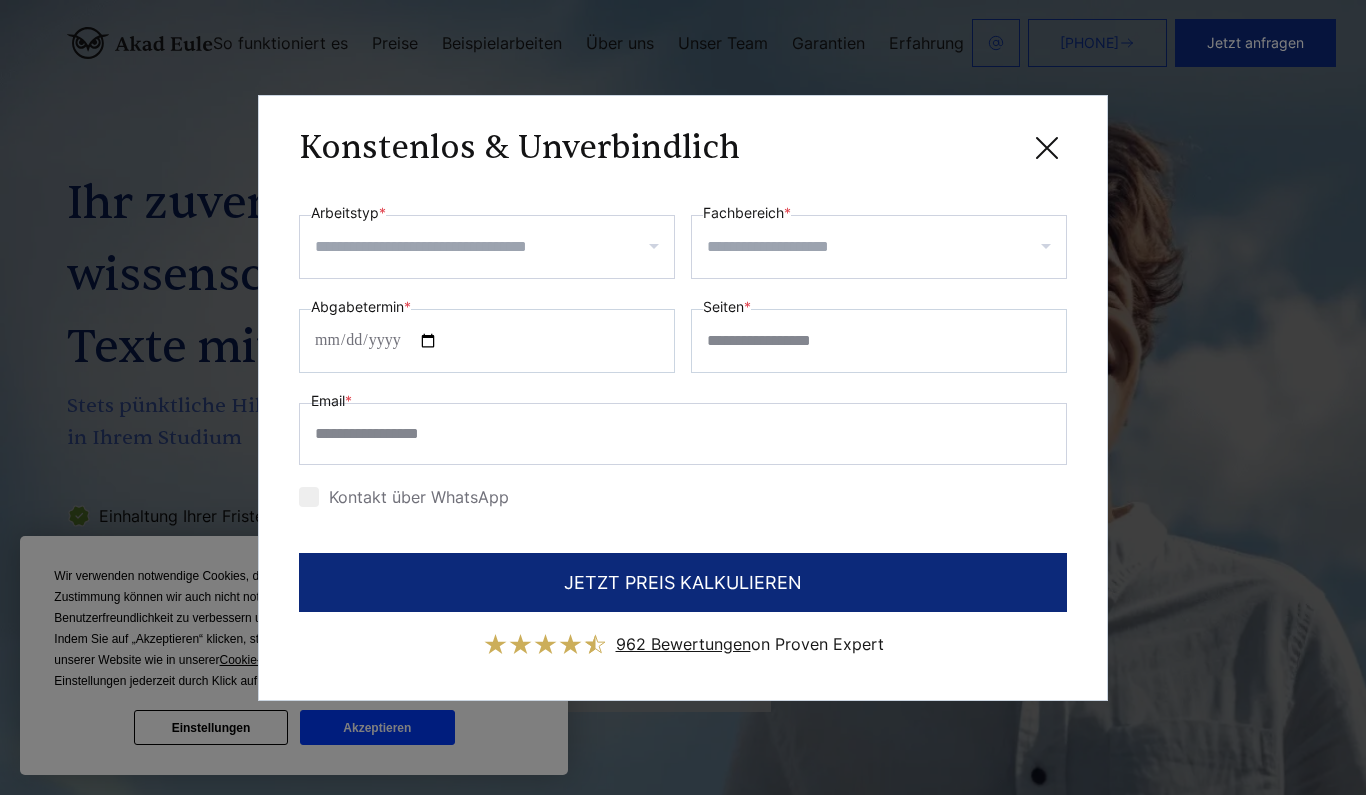 click on "Arbeitstyp  *" at bounding box center (494, 247) 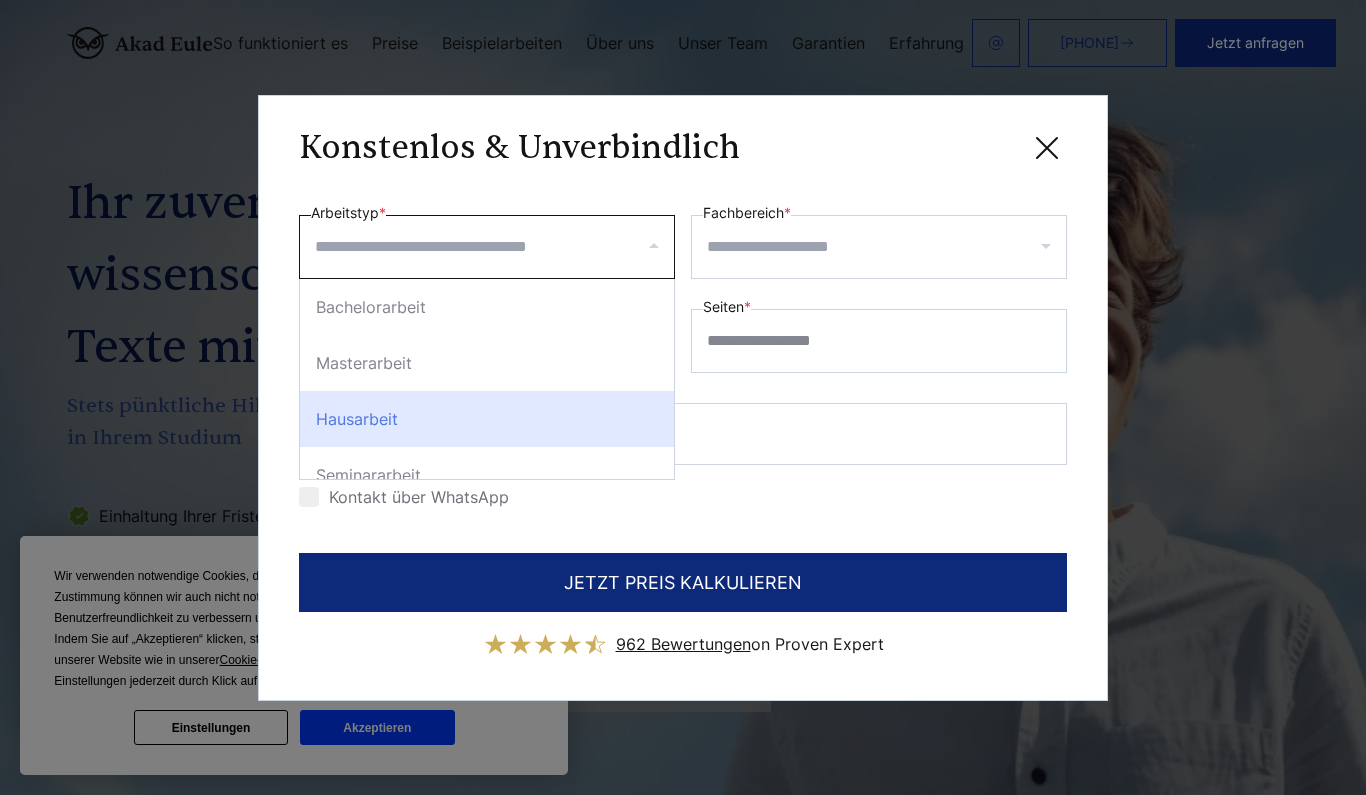 click on "Hausarbeit" at bounding box center [487, 419] 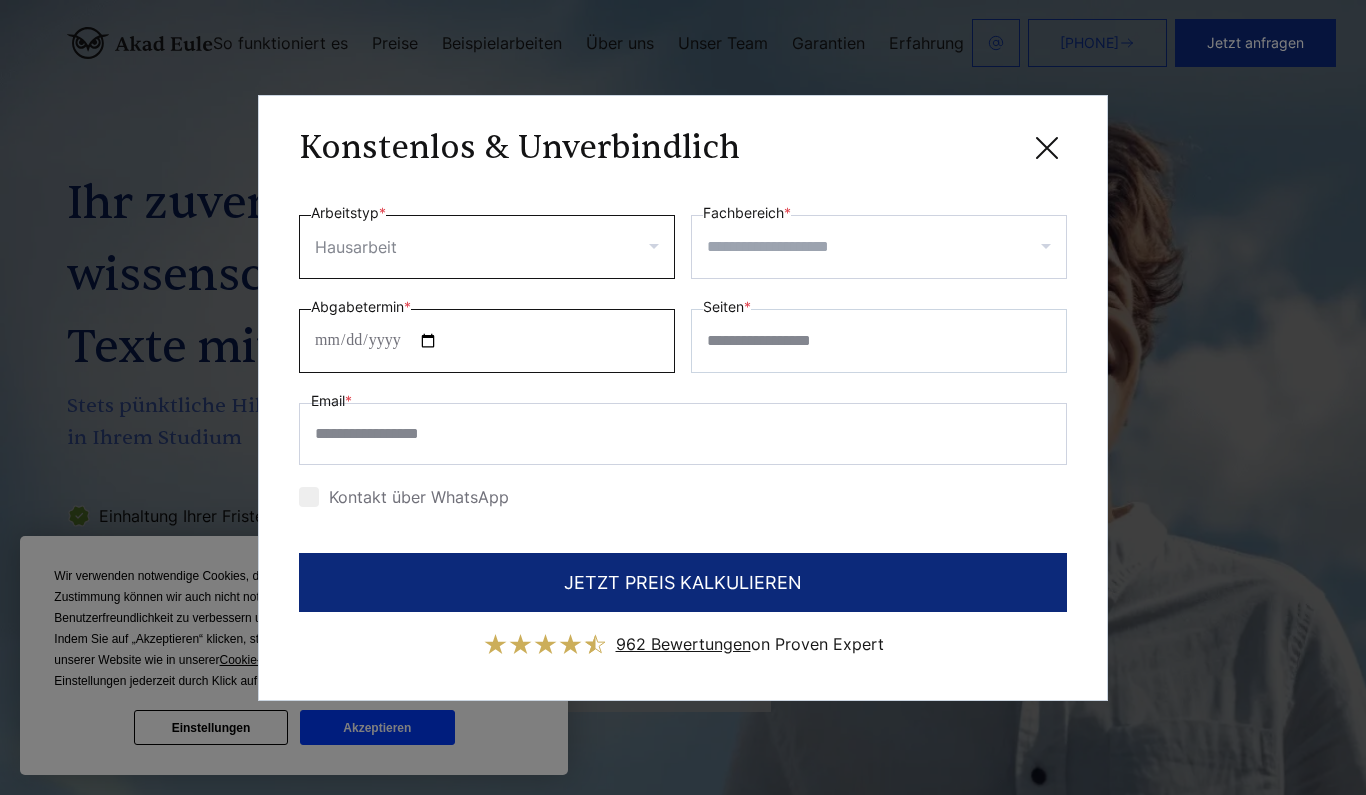 click on "Abgabetermin  *" at bounding box center [487, 341] 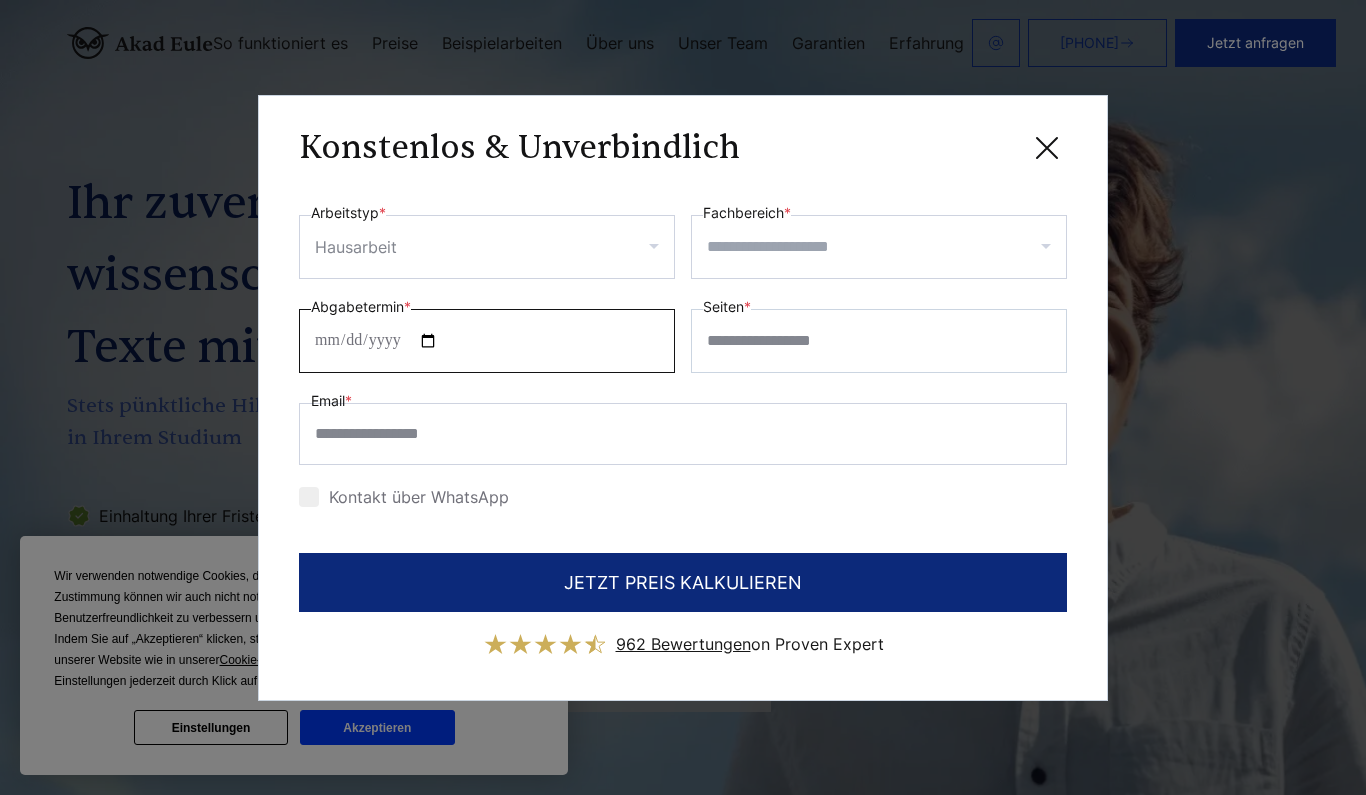 click on "Abgabetermin  *" at bounding box center [487, 341] 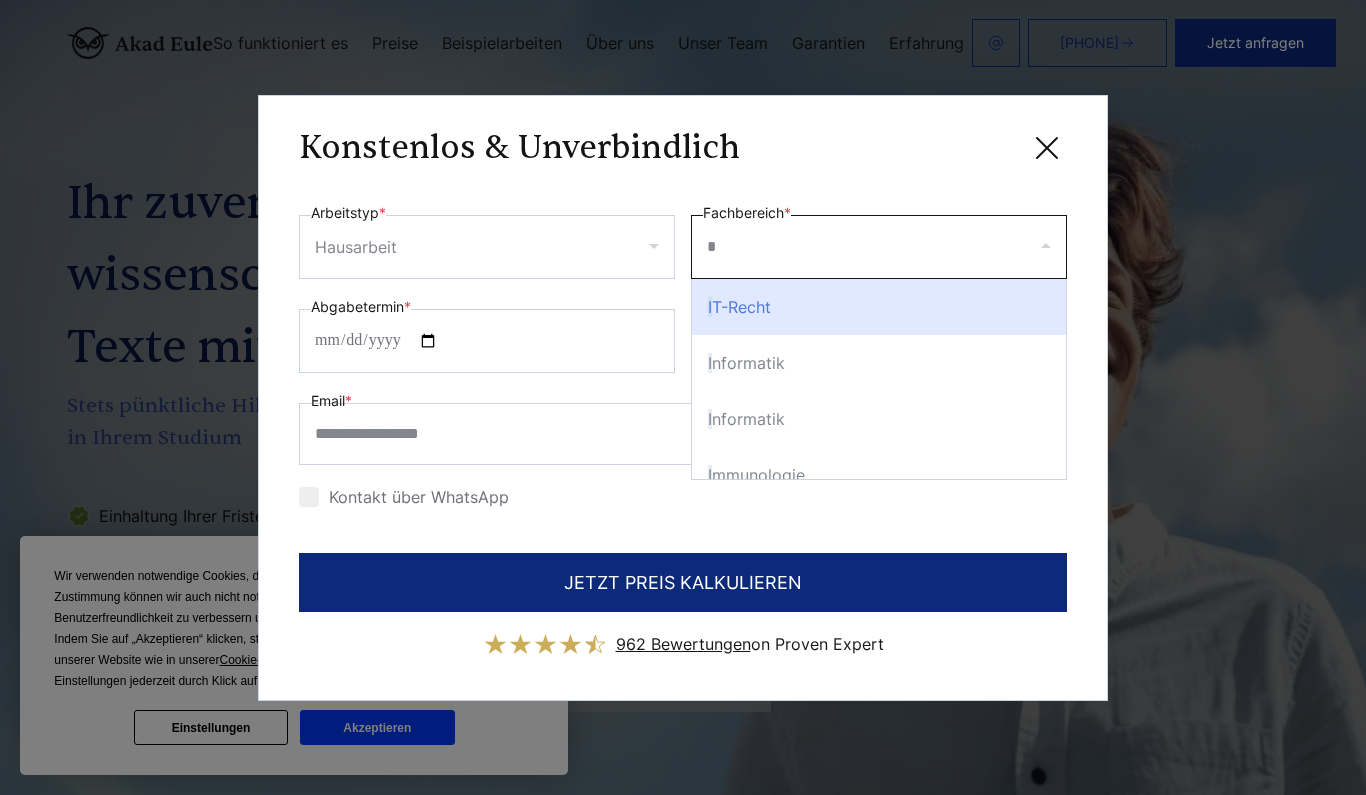 type on "**" 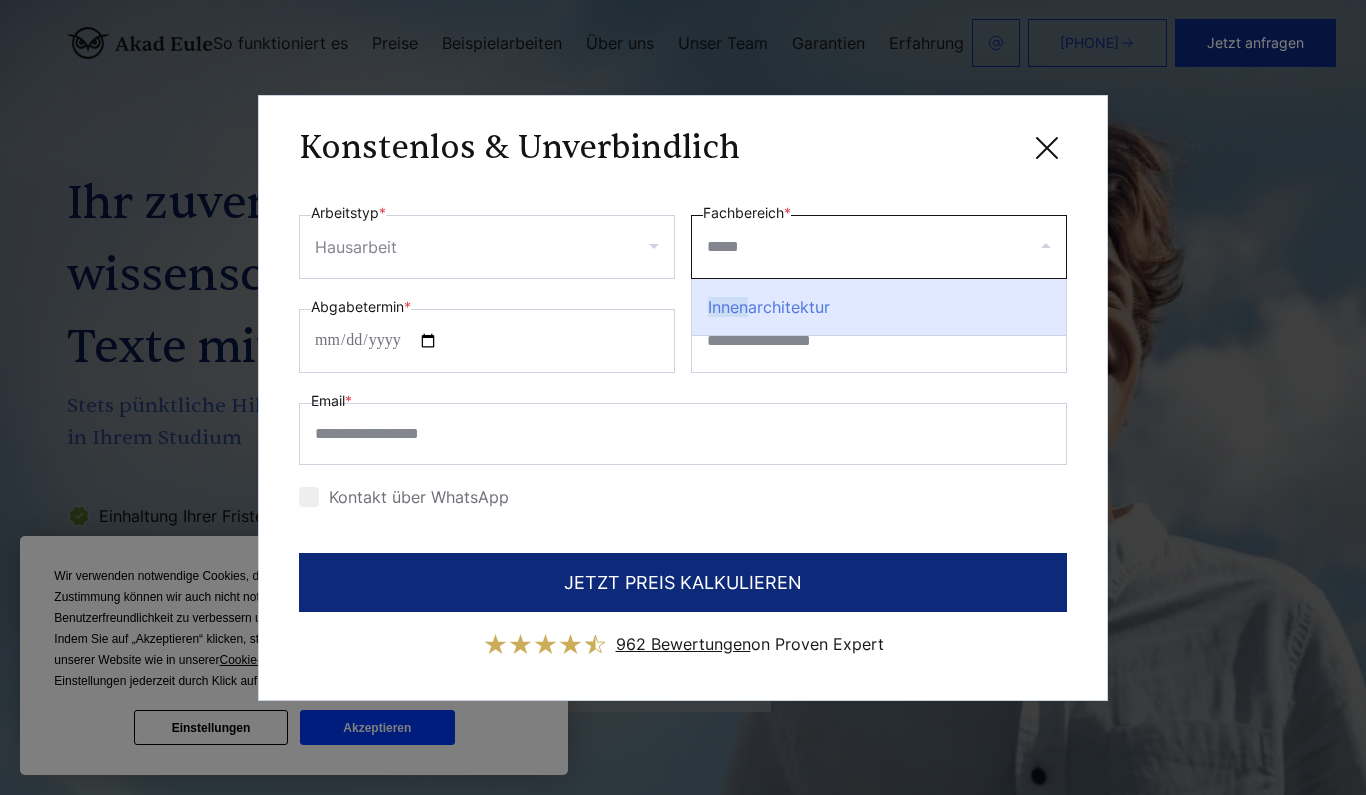 click on "Innen architektur" at bounding box center [879, 307] 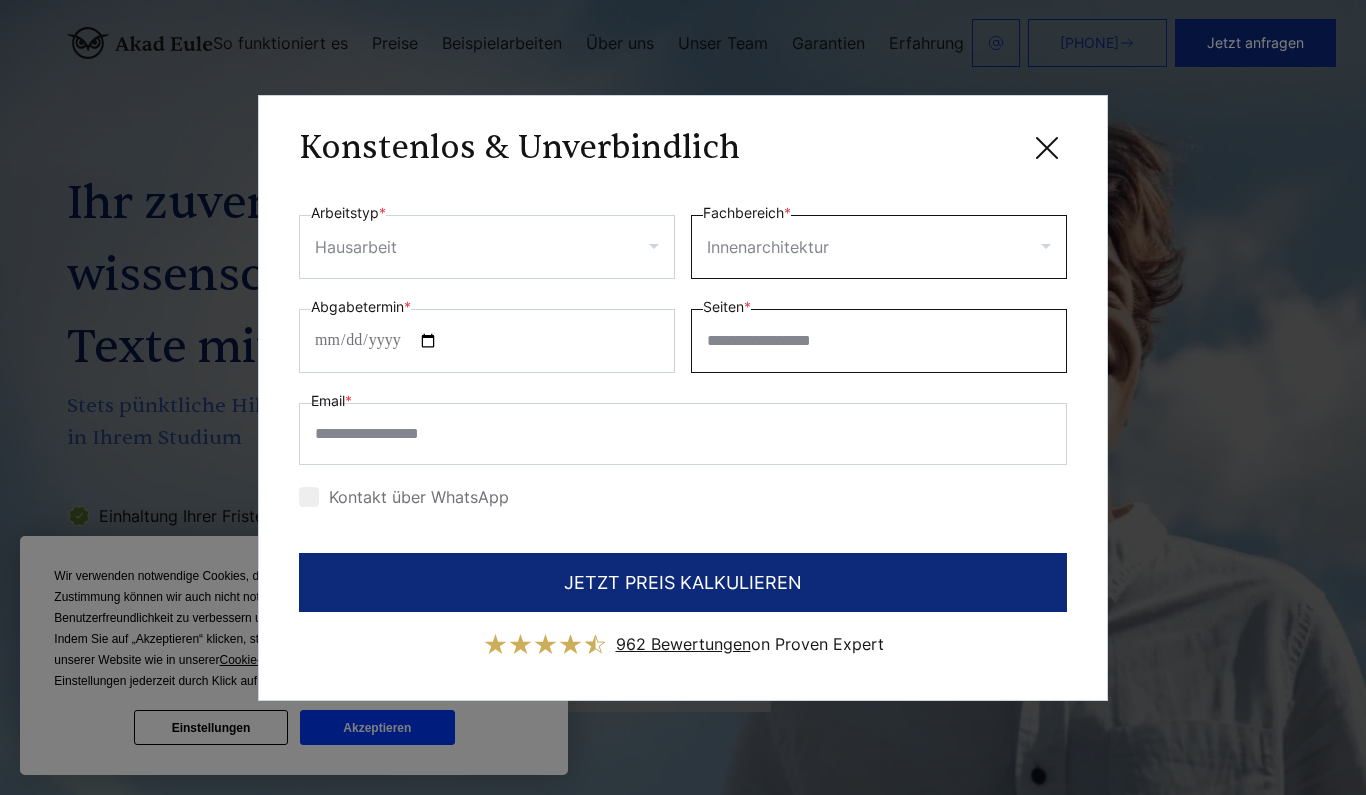 click on "Seiten  *" at bounding box center [879, 341] 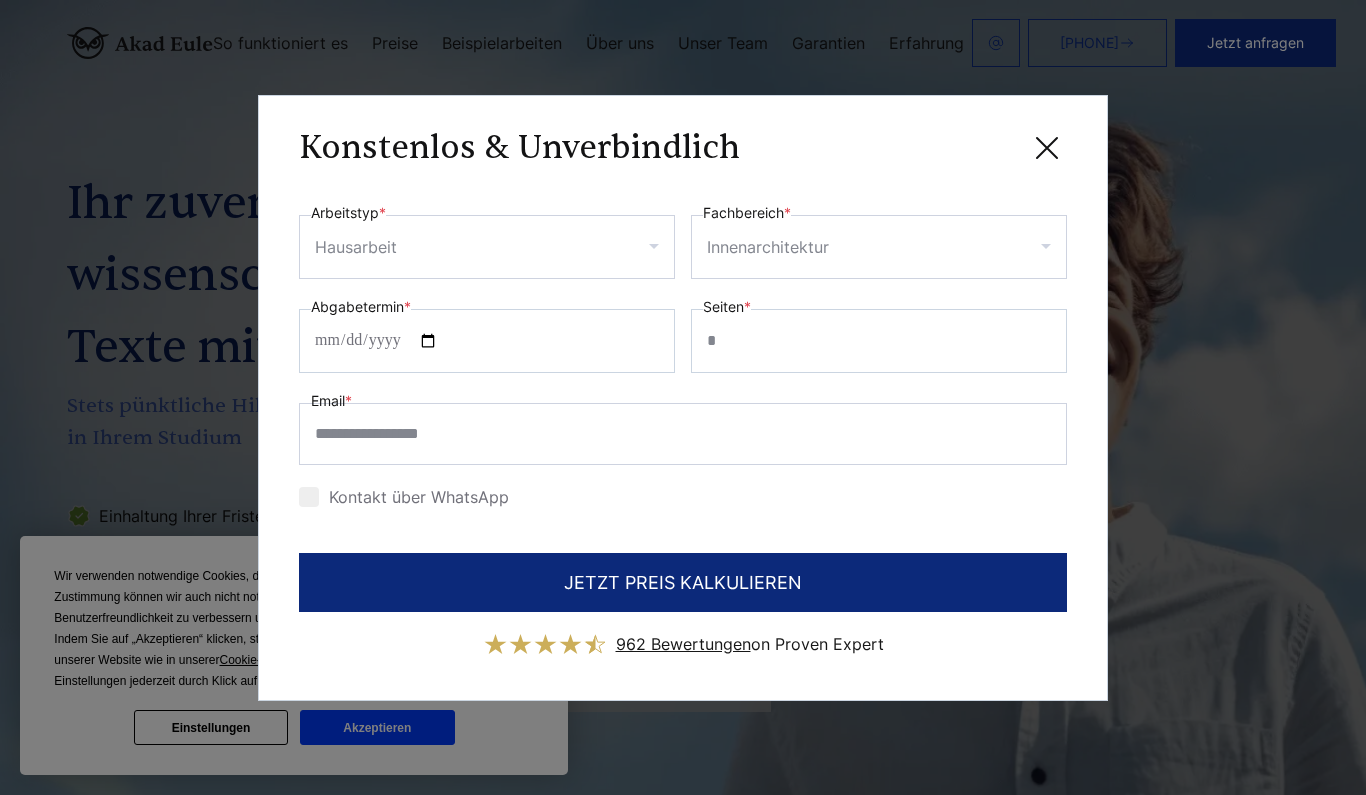 click on "Email  *" at bounding box center (683, 427) 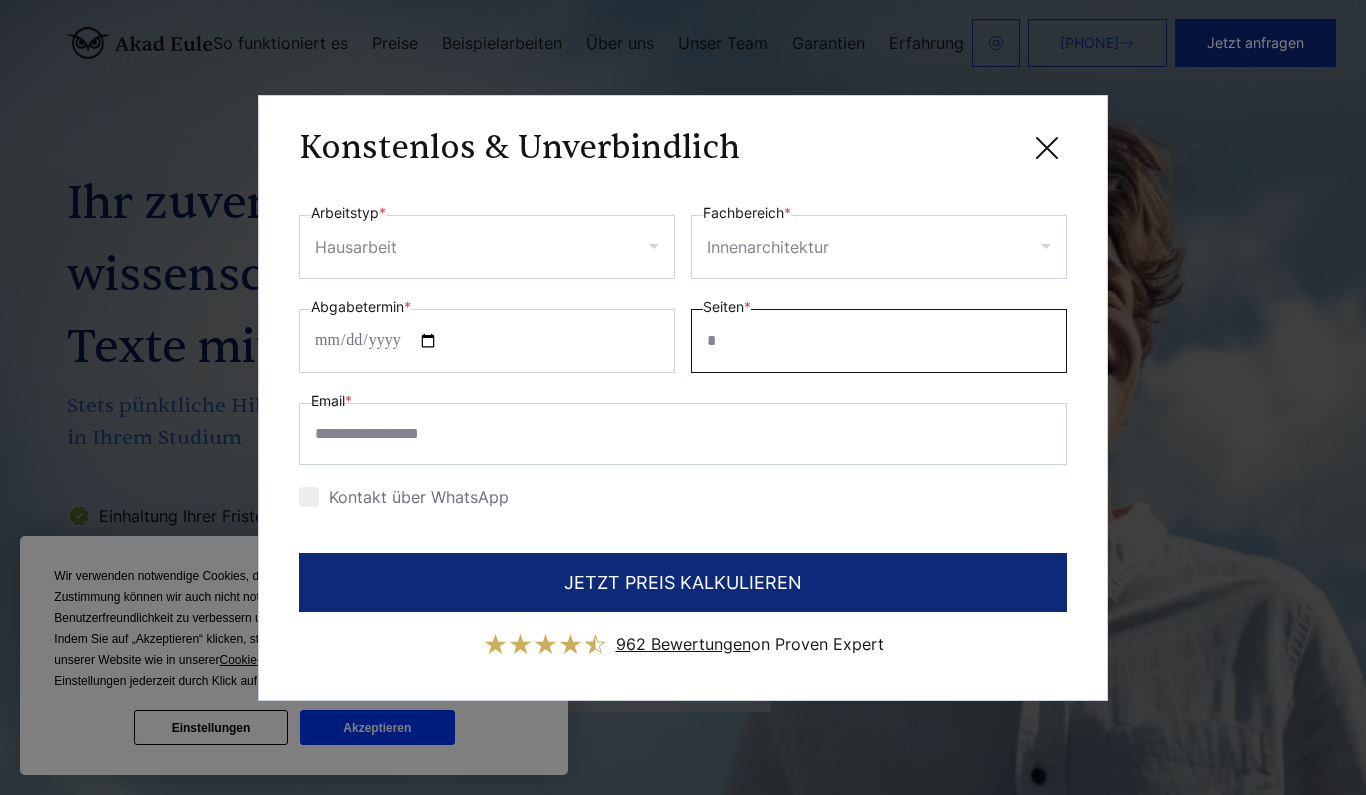 click on "Seiten  *" at bounding box center [879, 341] 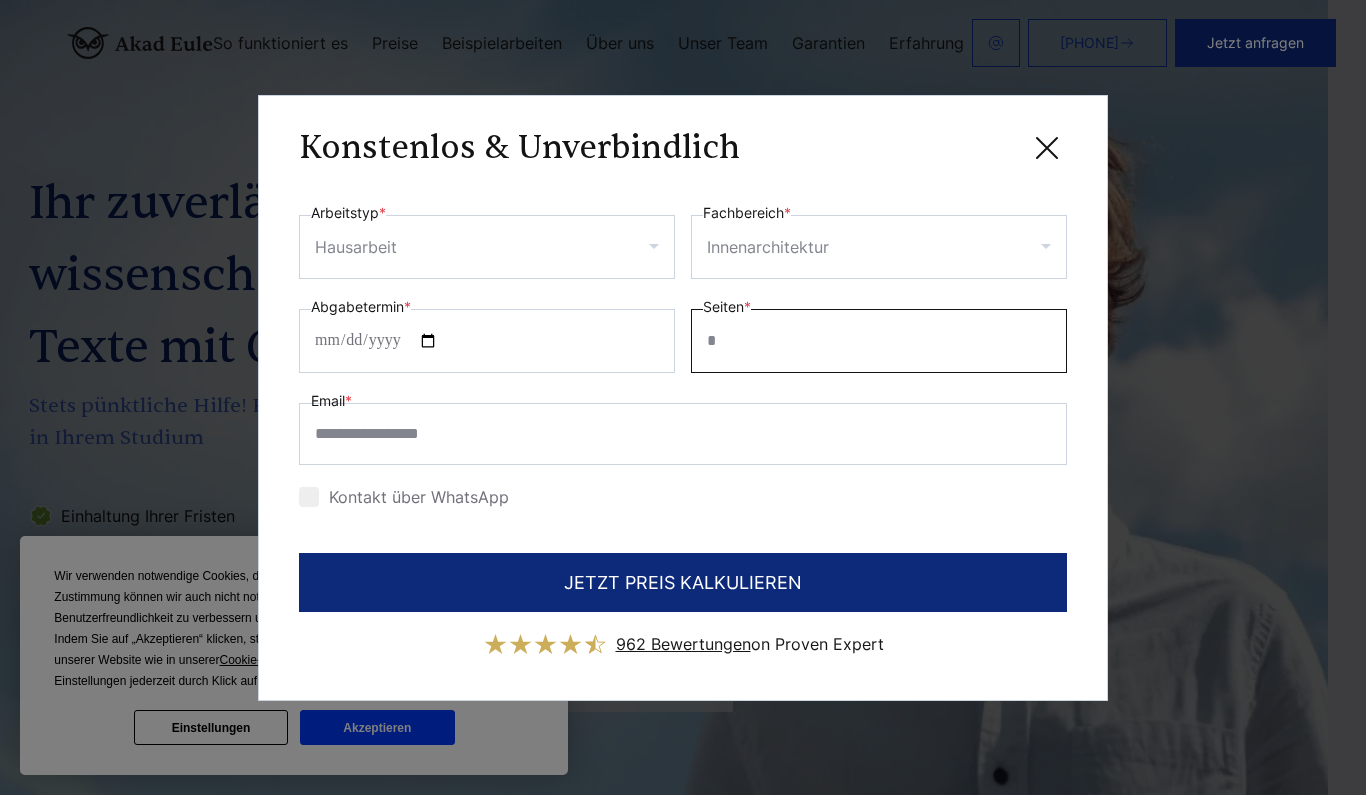scroll, scrollTop: 0, scrollLeft: 49, axis: horizontal 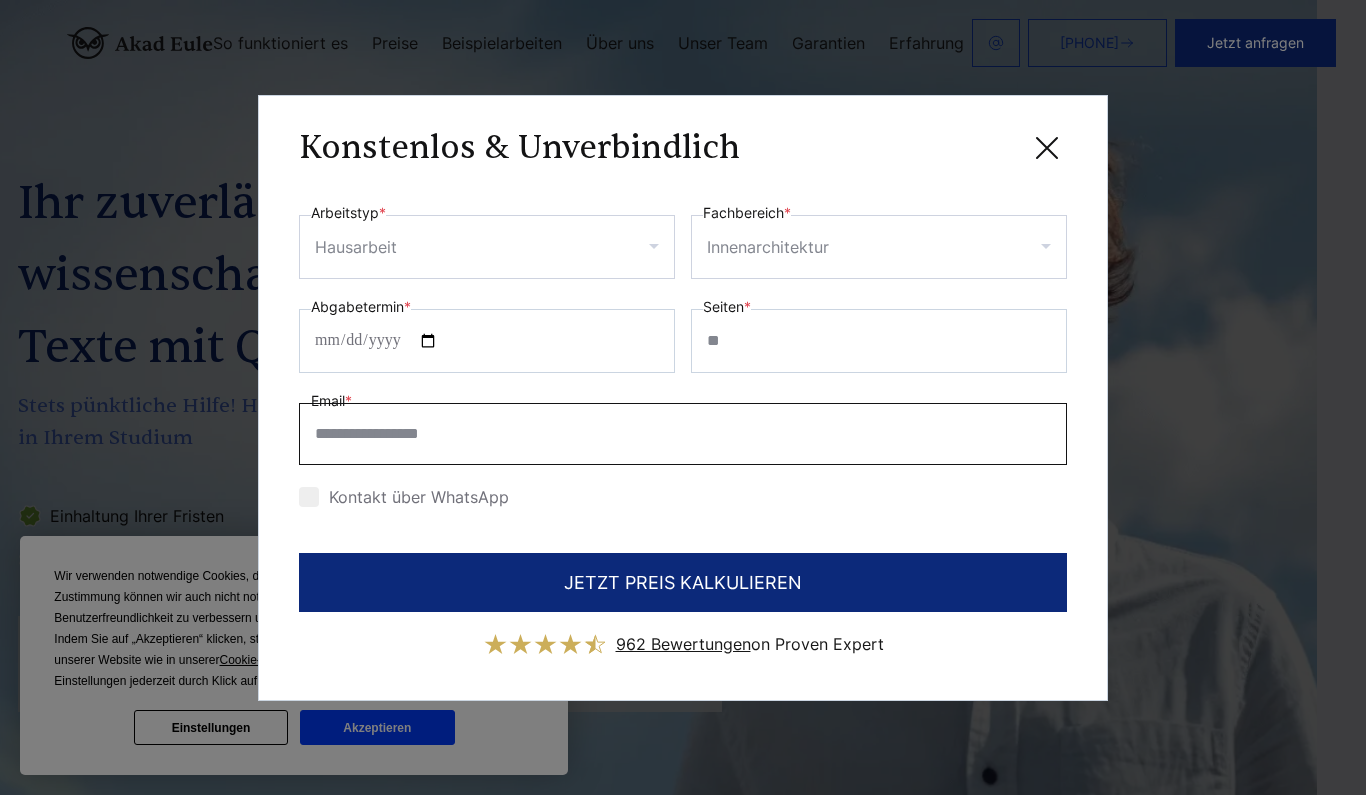 click on "Email  *" at bounding box center [683, 434] 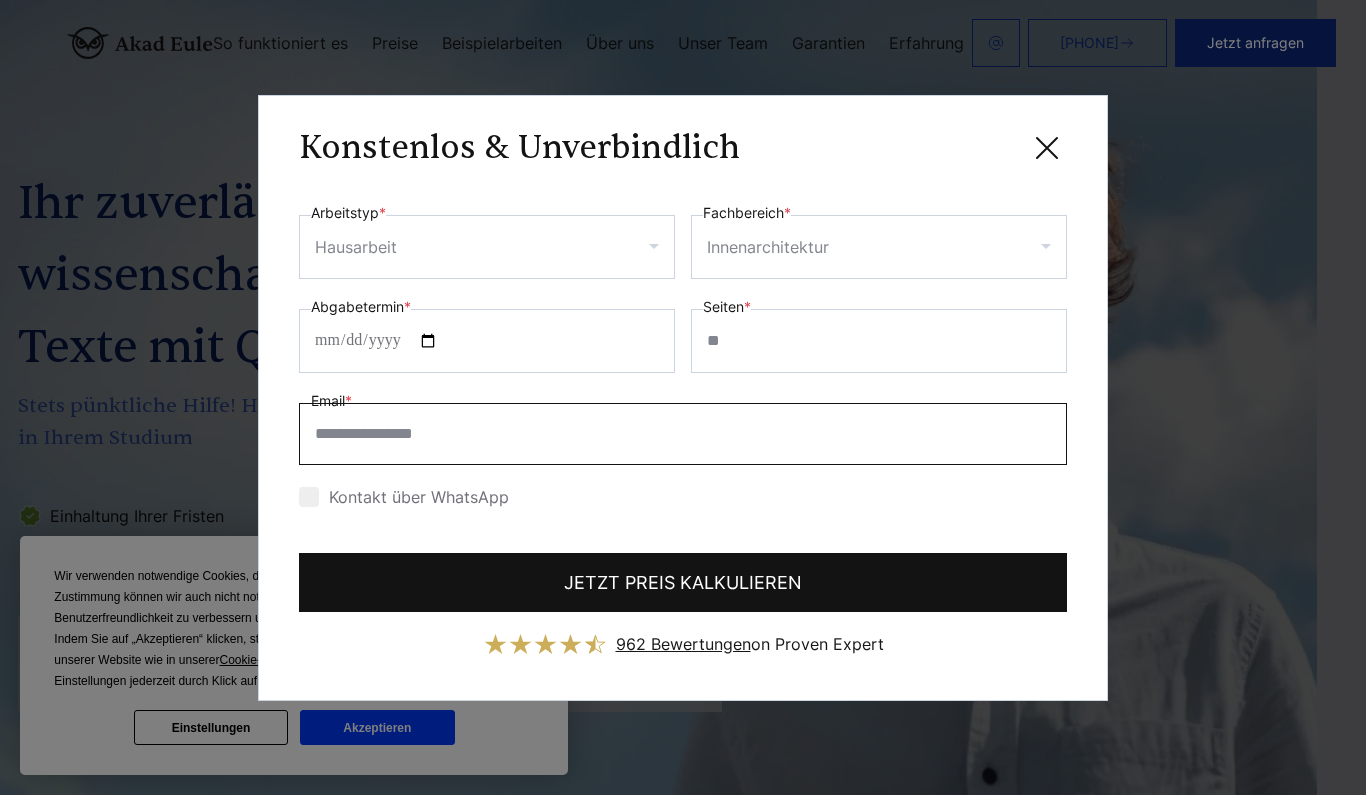 type on "**********" 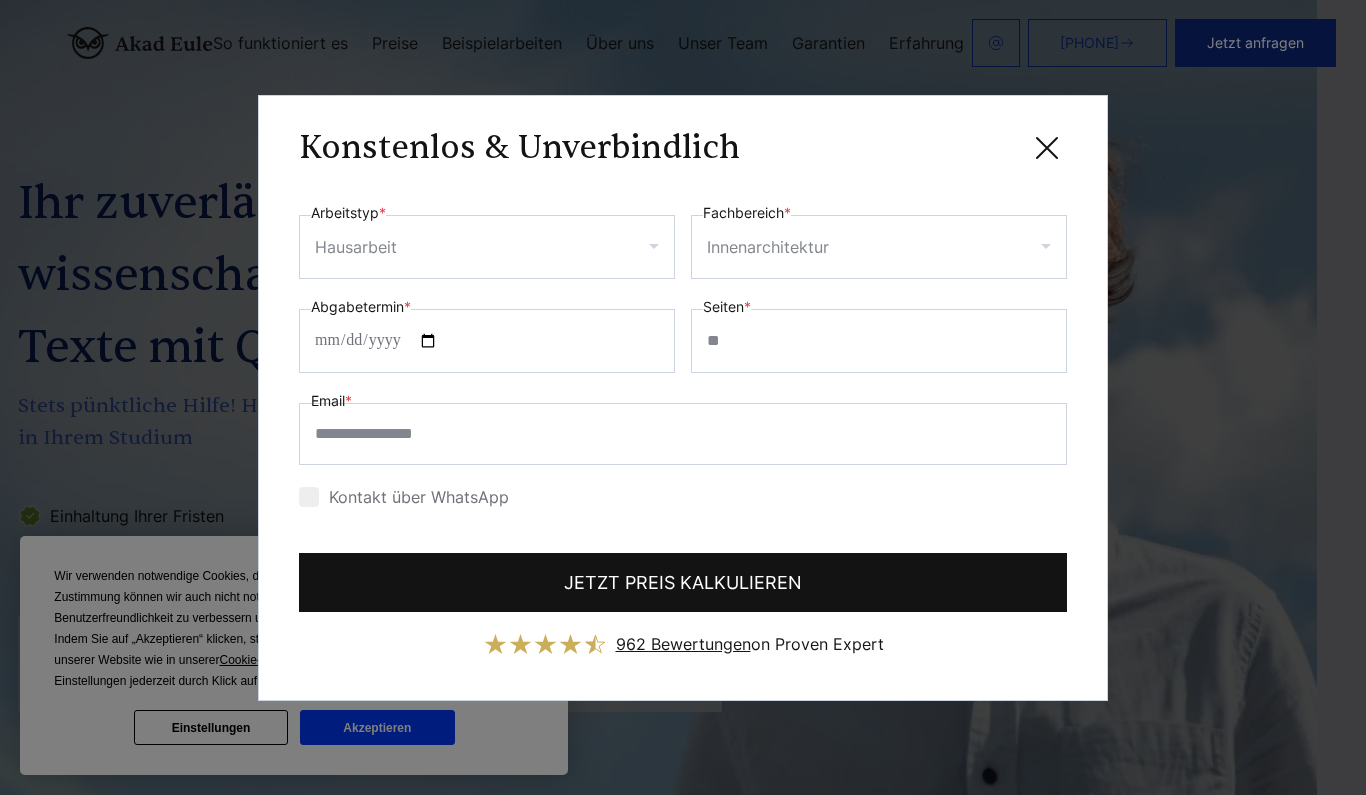 click on "JETZT PREIS KALKULIEREN" at bounding box center (683, 582) 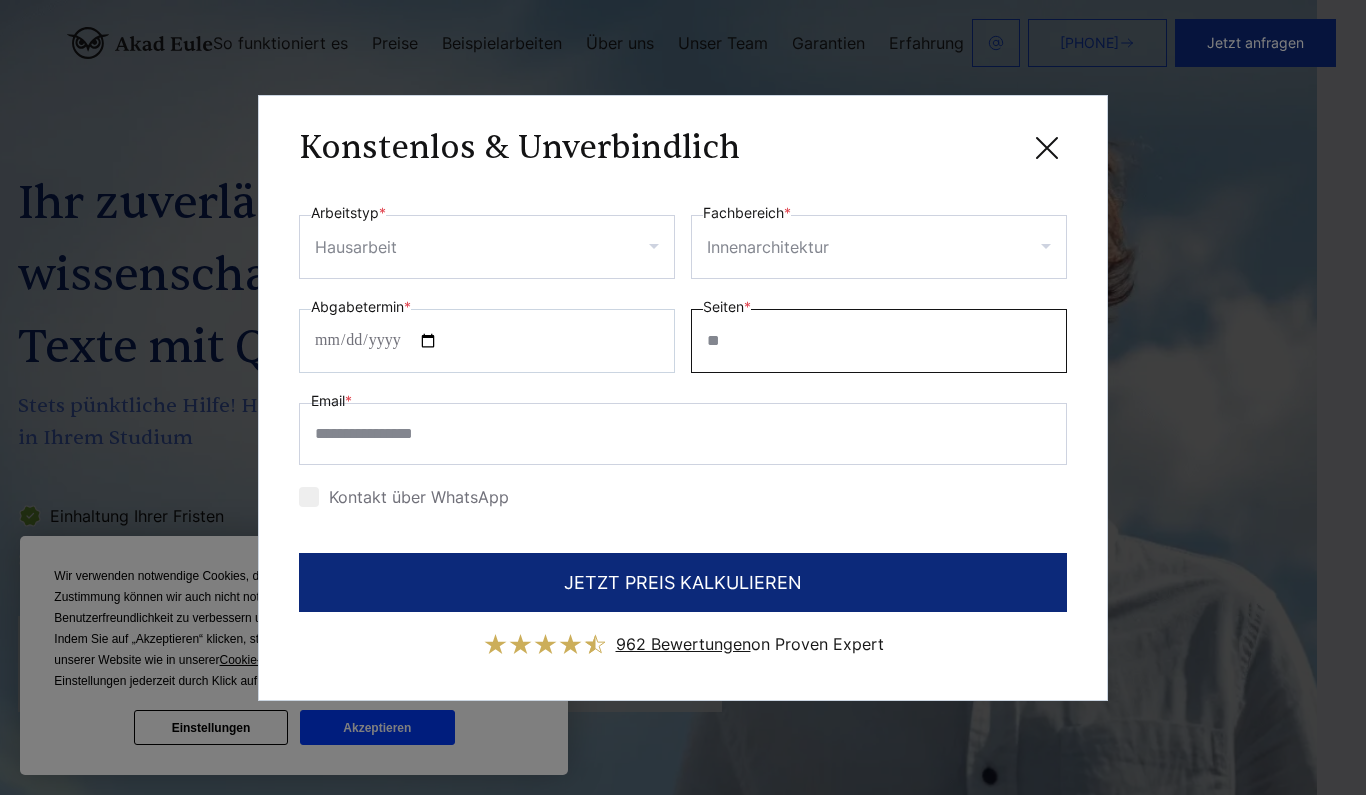 click on "Seiten  *" at bounding box center (879, 341) 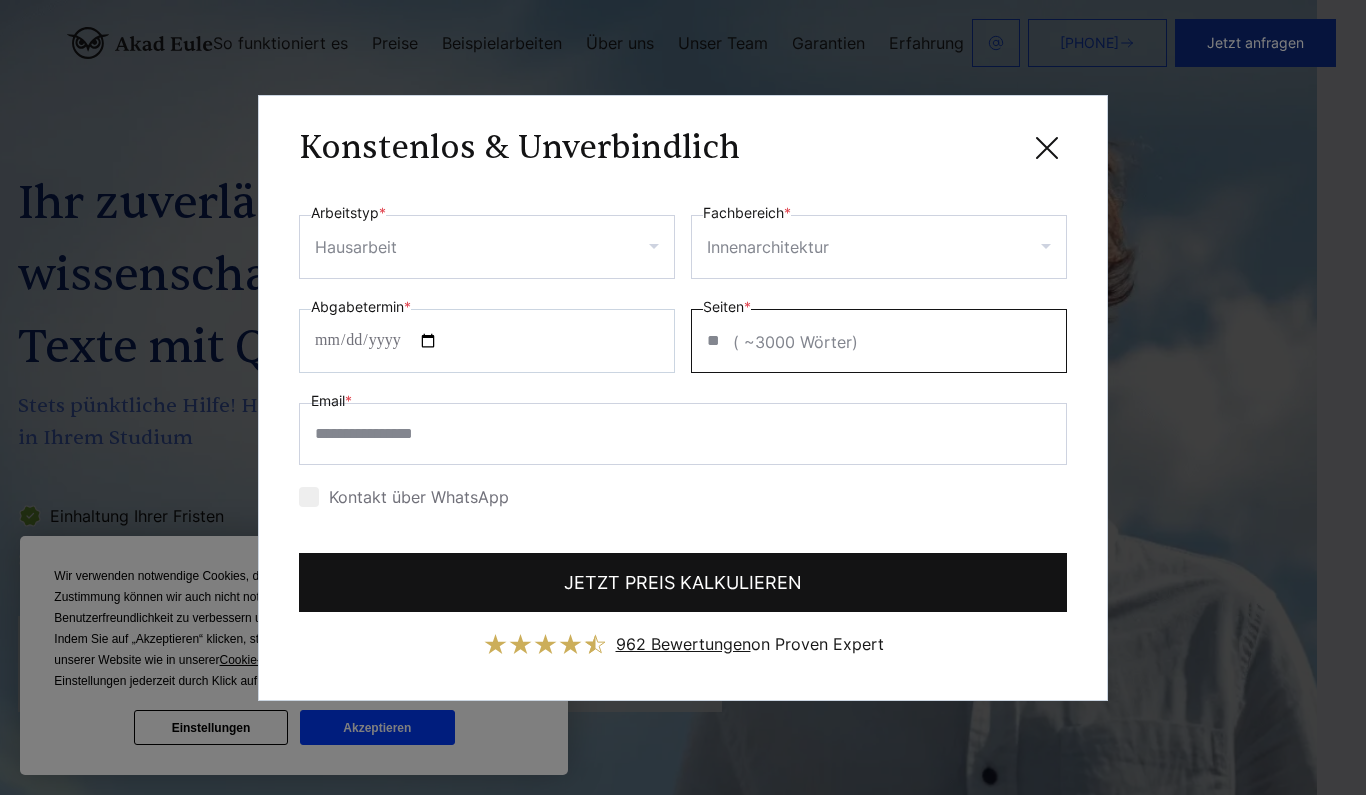type on "**" 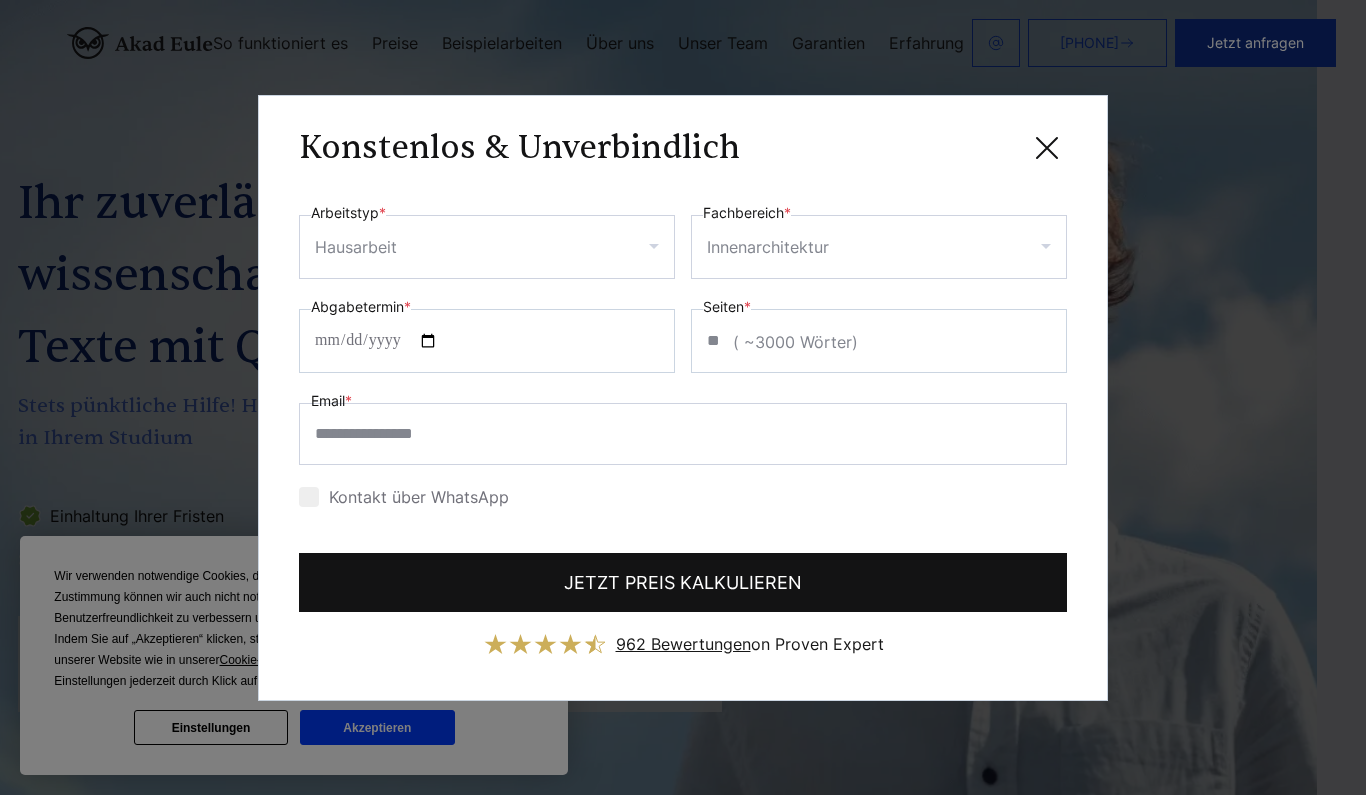 click on "JETZT PREIS KALKULIEREN" at bounding box center [683, 582] 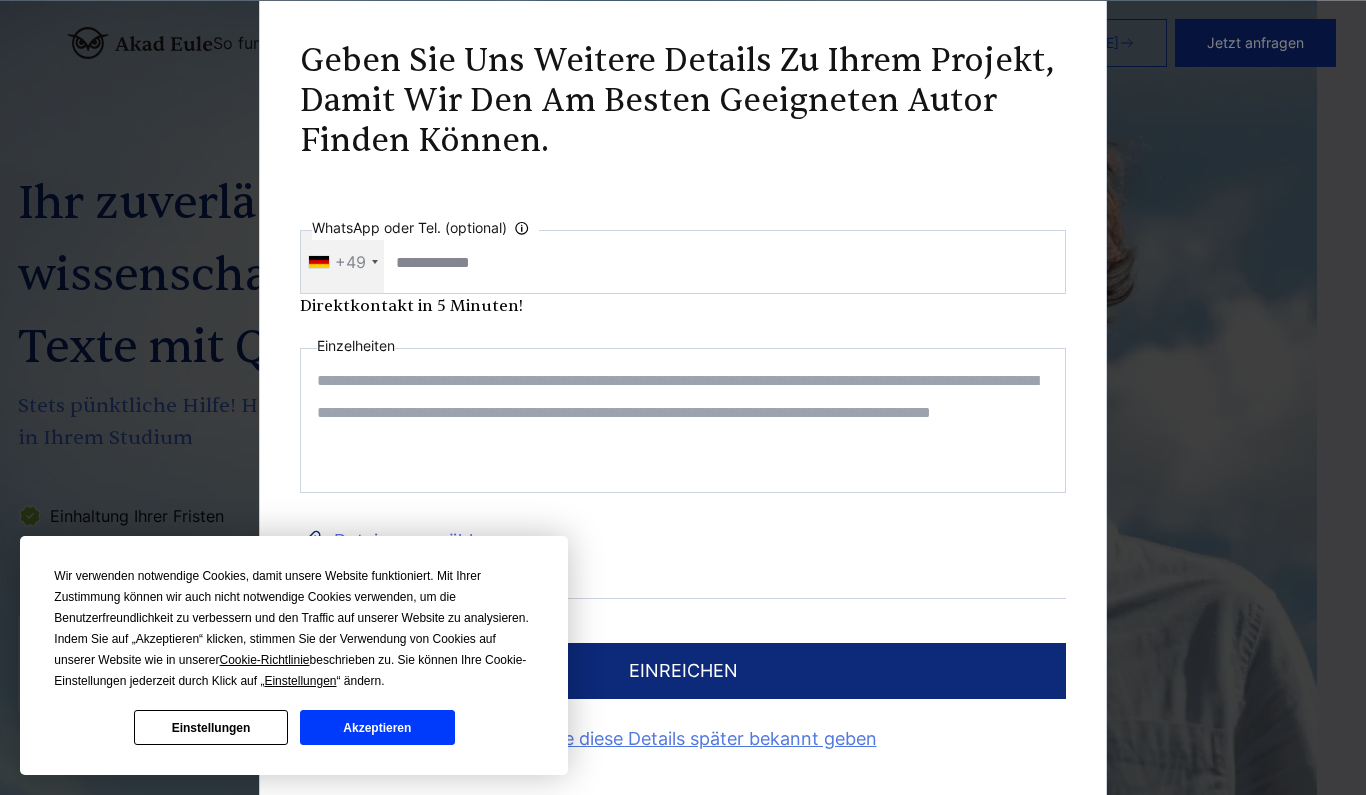 scroll, scrollTop: 0, scrollLeft: 0, axis: both 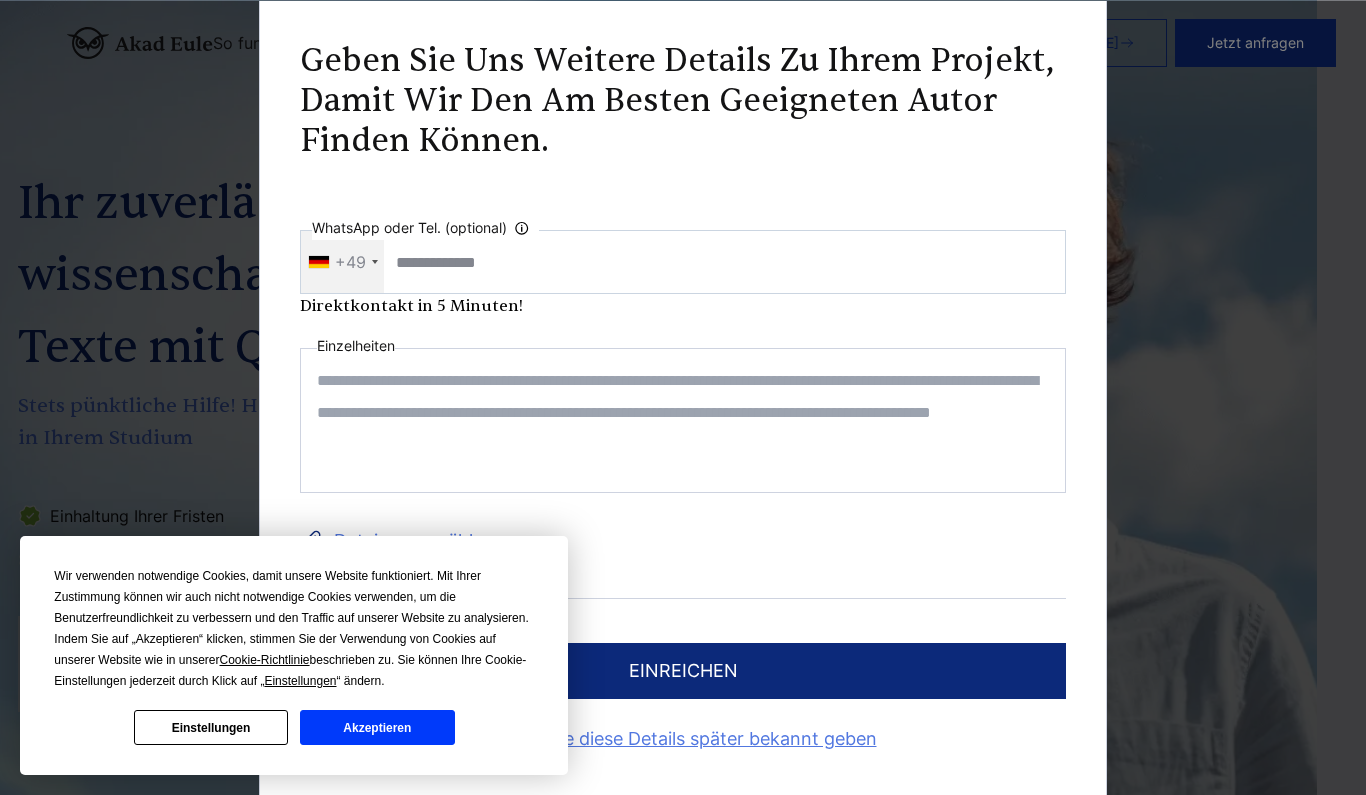 click on "Akzeptieren" at bounding box center (377, 727) 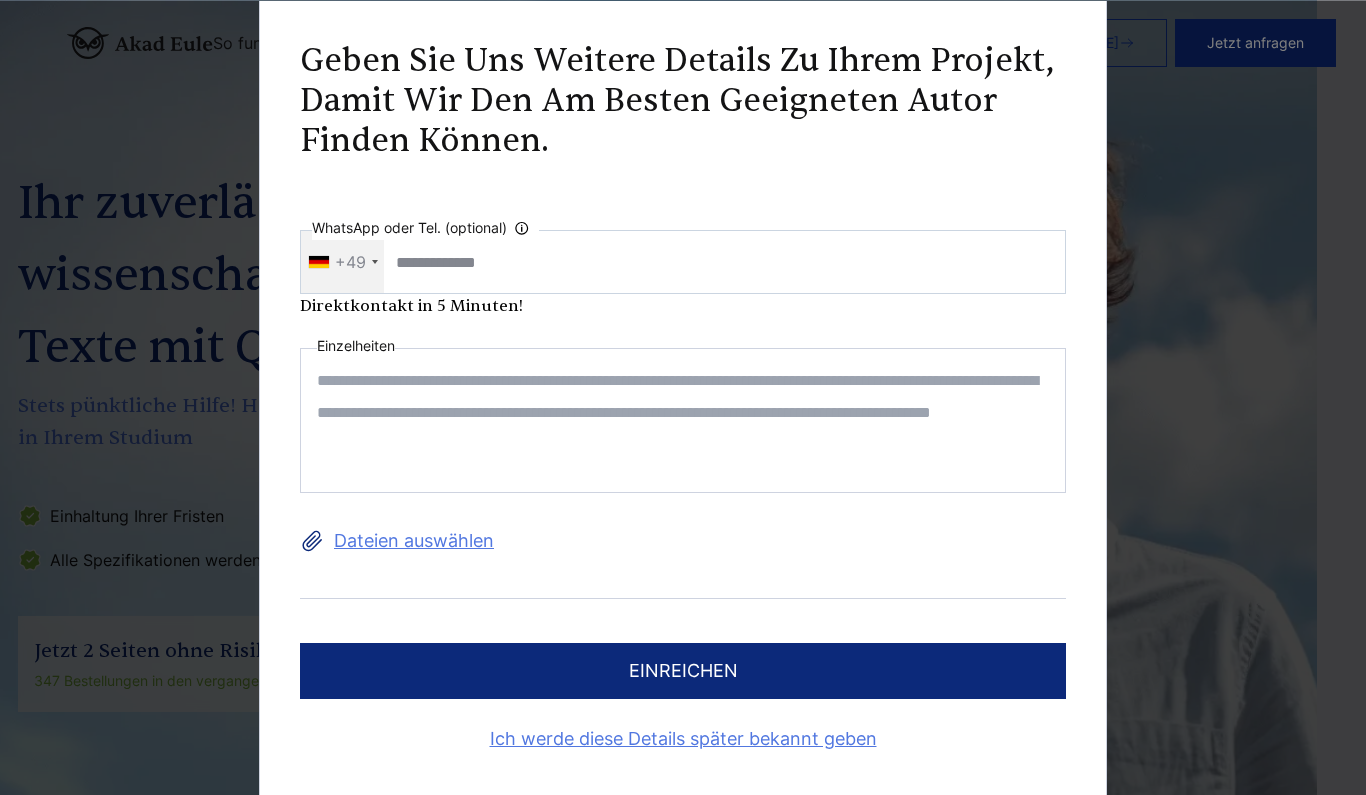 click on "Dateien auswählen" at bounding box center [683, 541] 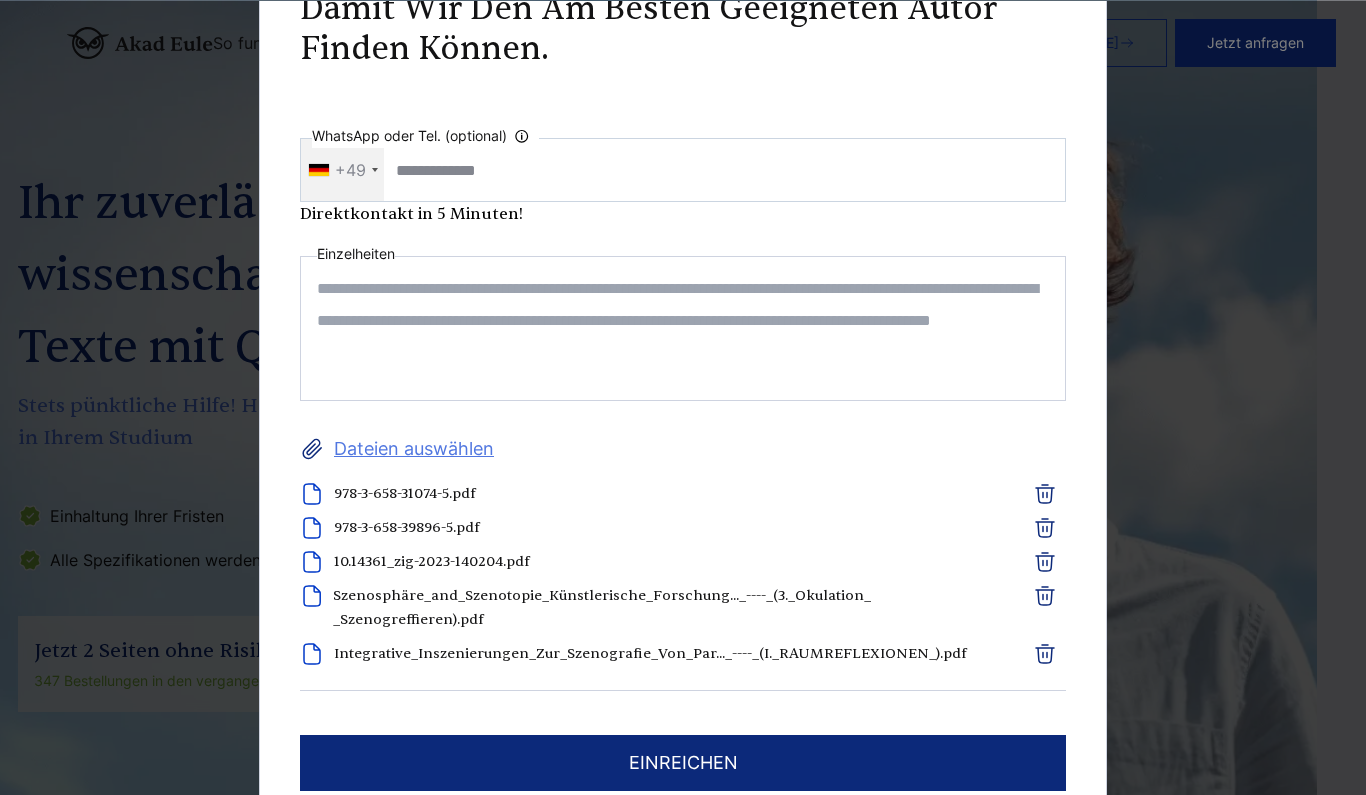 click at bounding box center [683, 328] 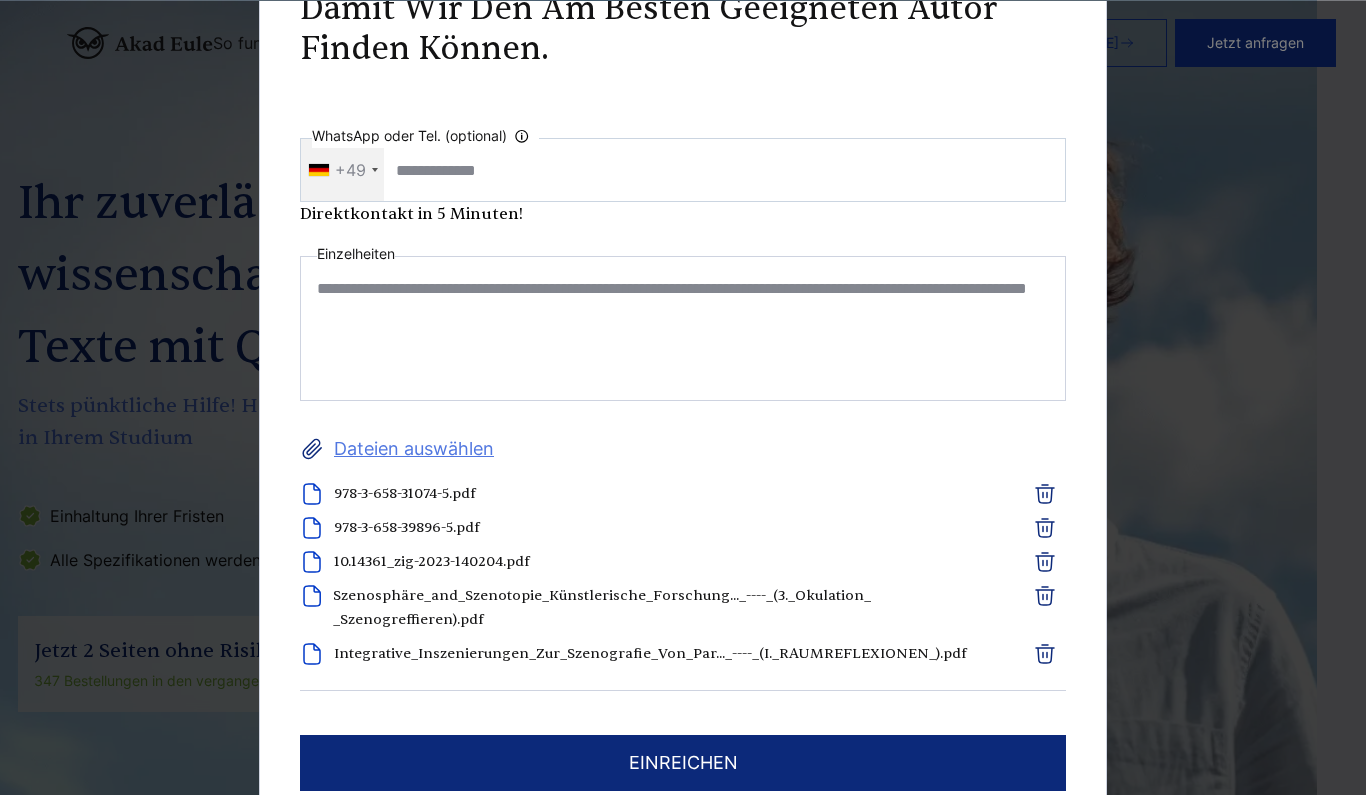click on "**********" at bounding box center [683, 328] 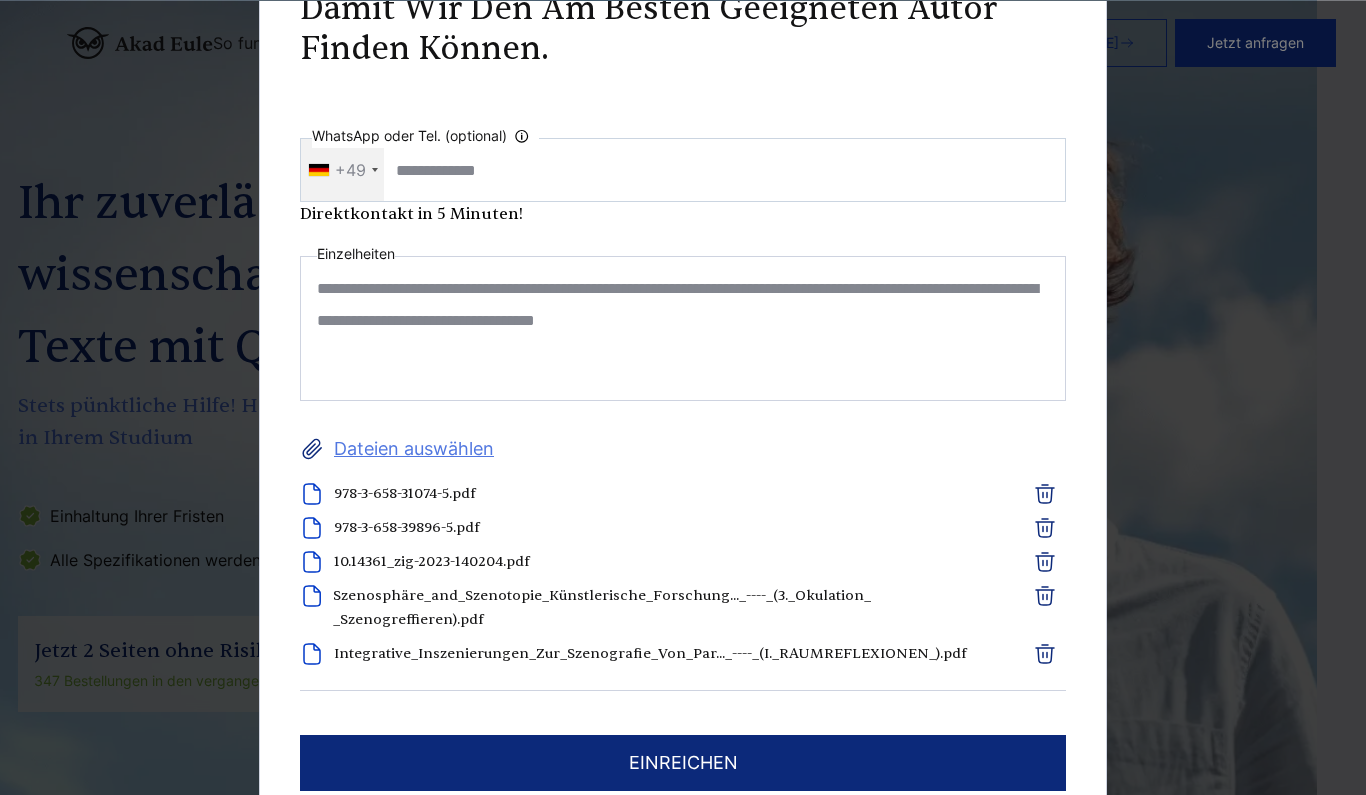 type on "**********" 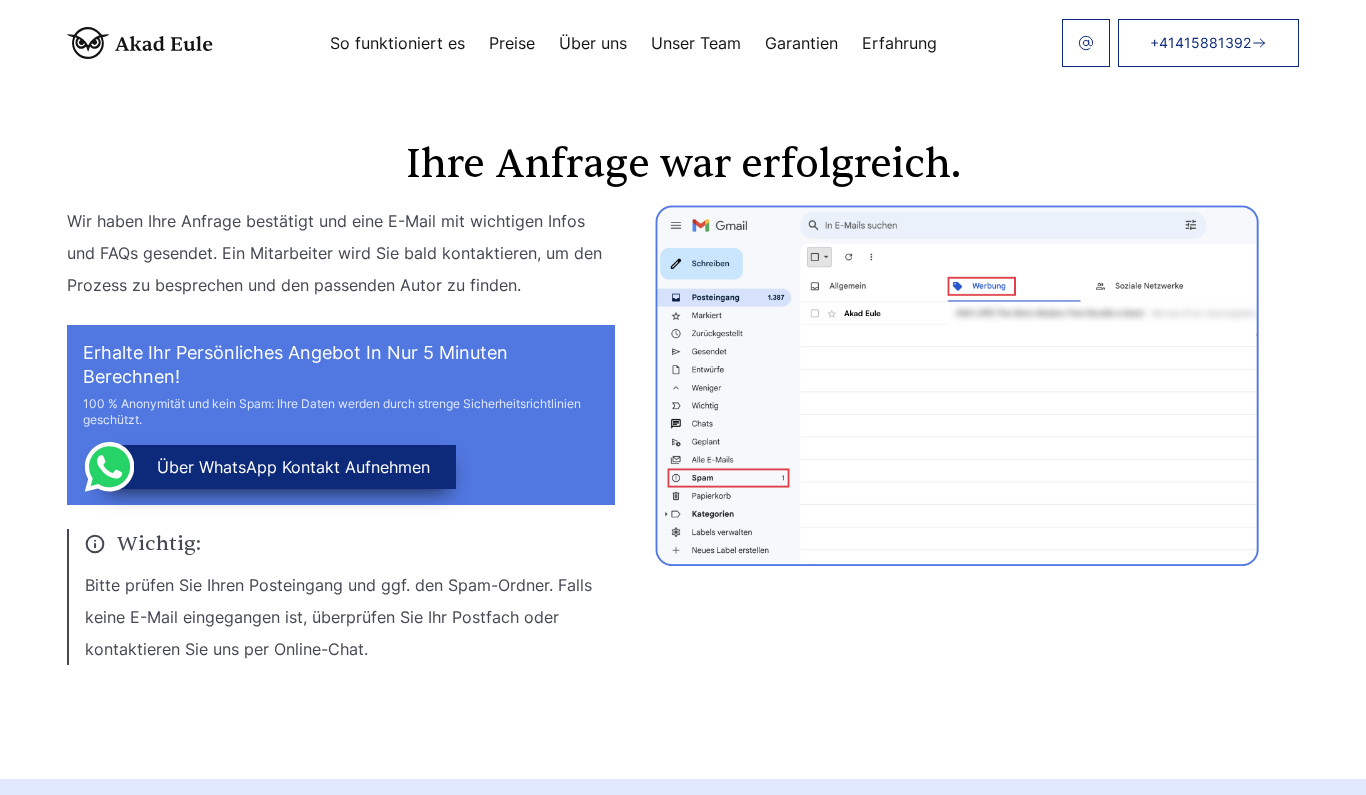 scroll, scrollTop: 0, scrollLeft: 0, axis: both 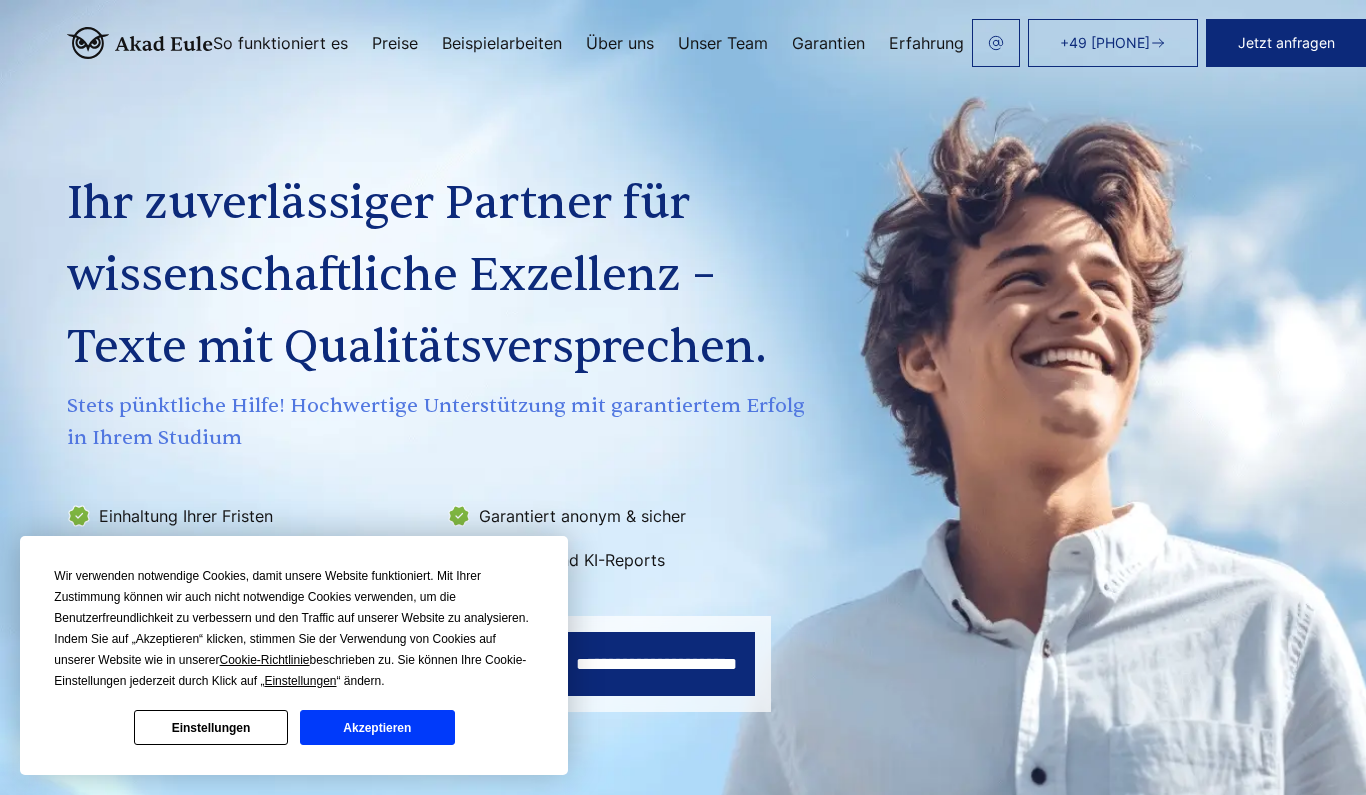 click on "**********" at bounding box center (656, 664) 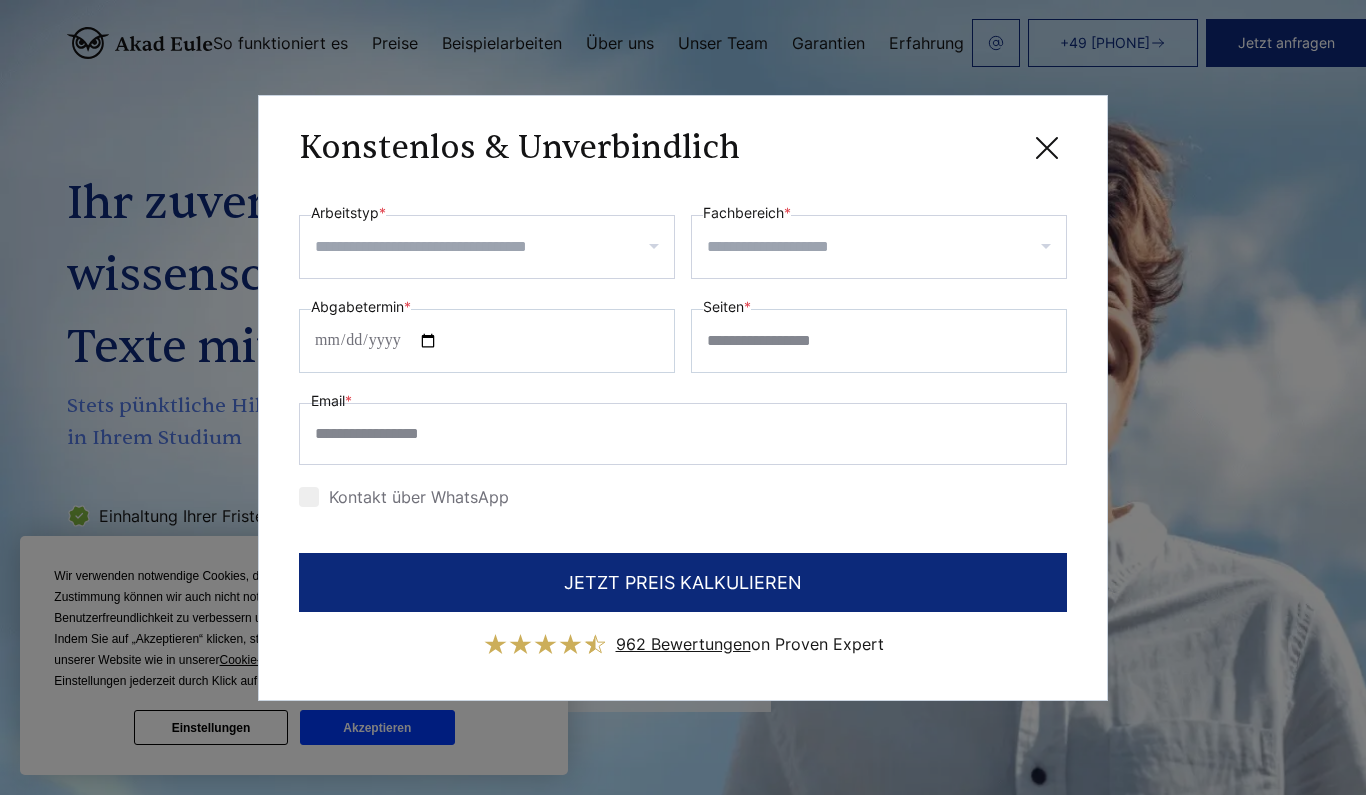 scroll, scrollTop: 0, scrollLeft: 0, axis: both 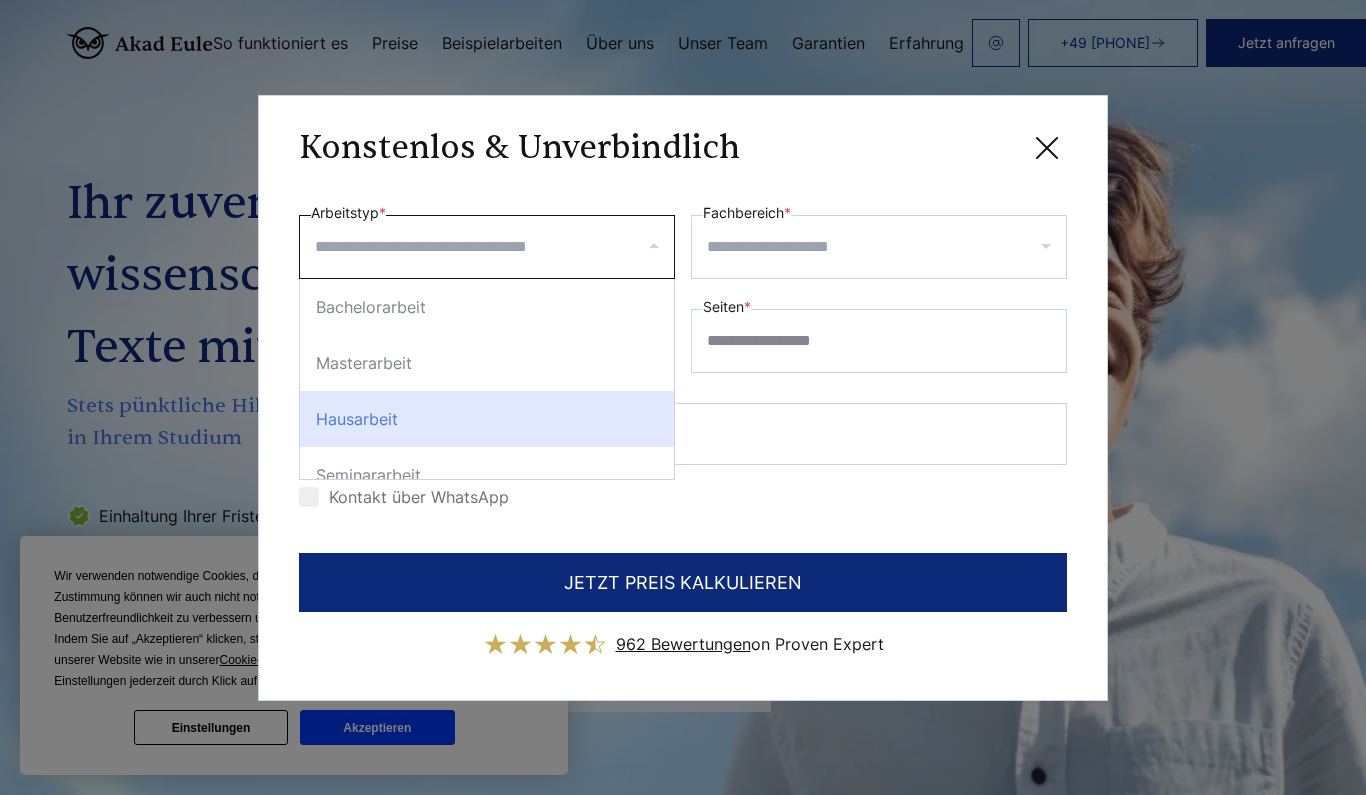 click on "Hausarbeit" at bounding box center [487, 419] 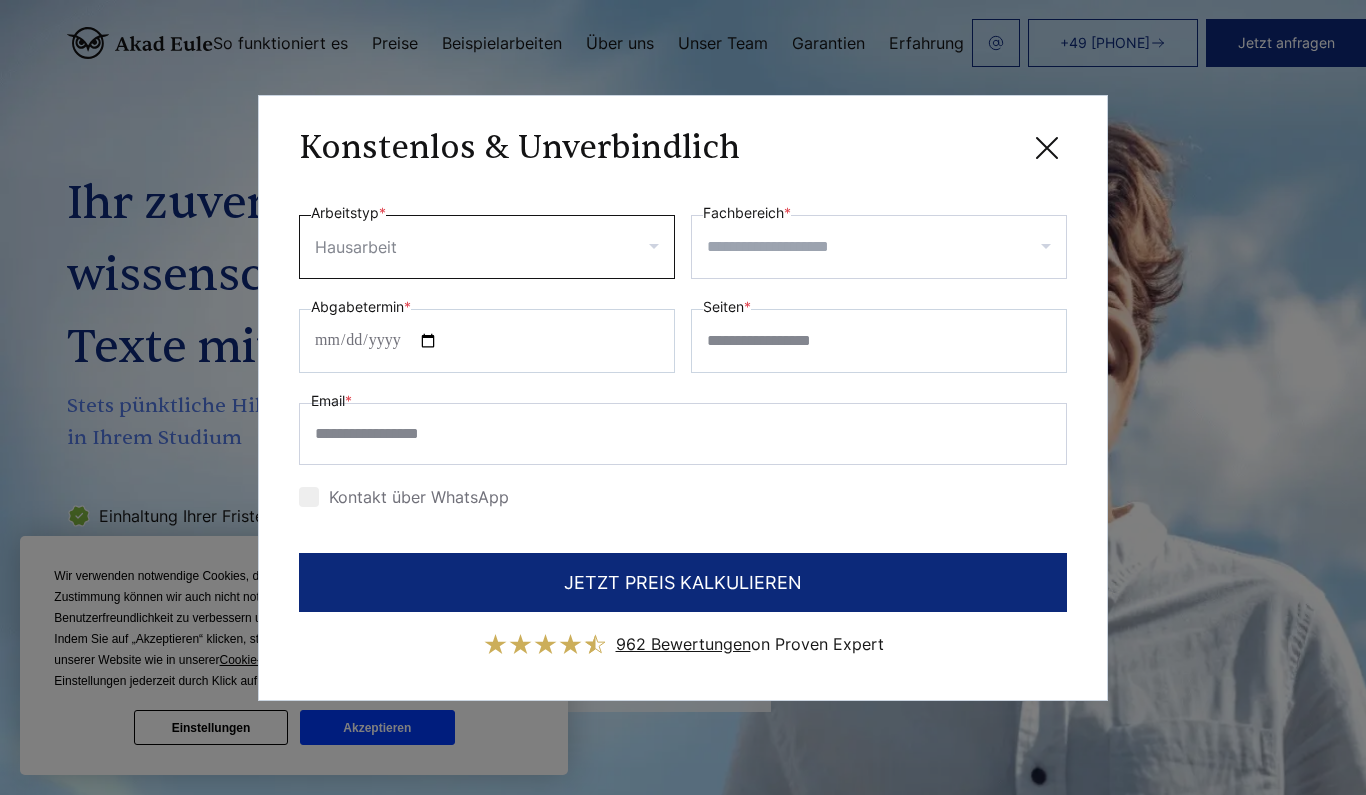 click on "Fachbereich  *" at bounding box center (886, 247) 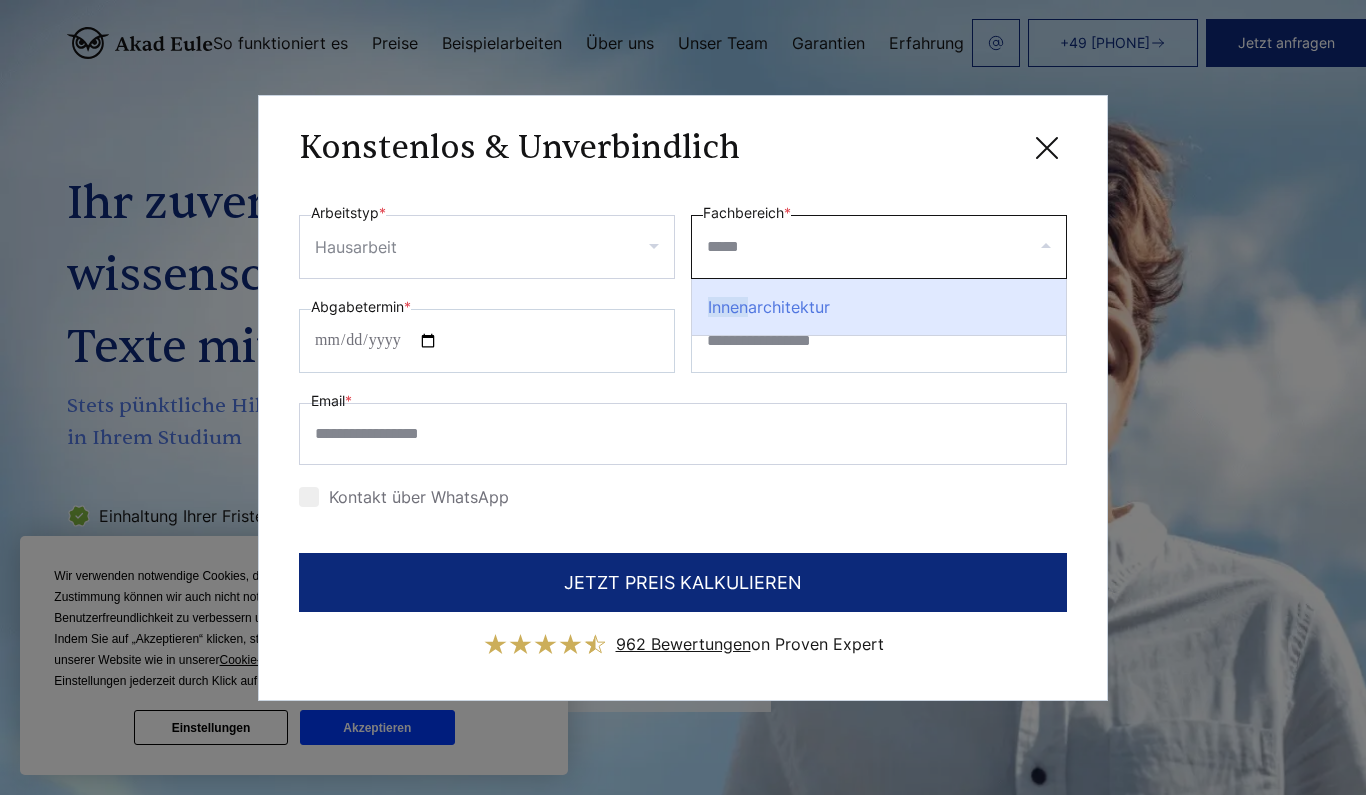 click on "Innen architektur" at bounding box center [879, 307] 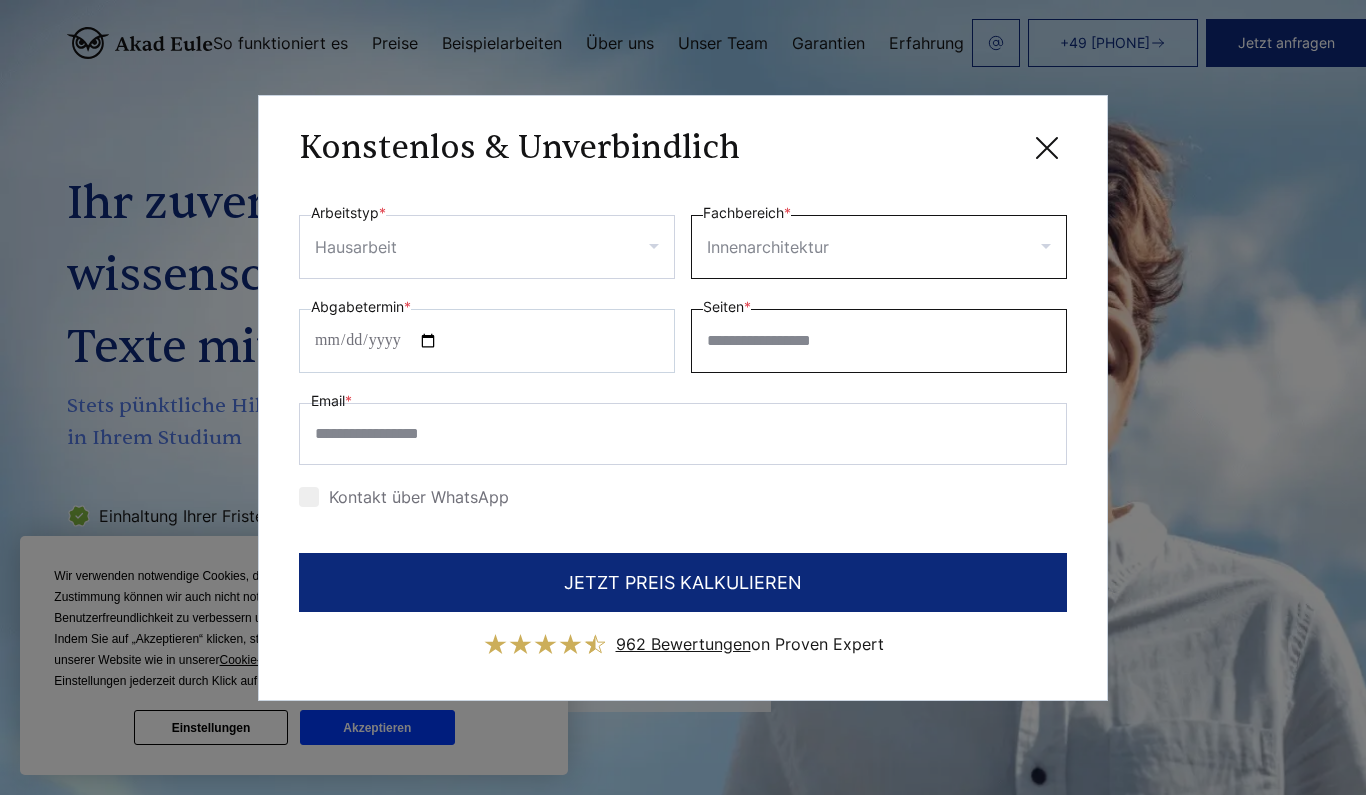 click on "Seiten  *" at bounding box center (879, 341) 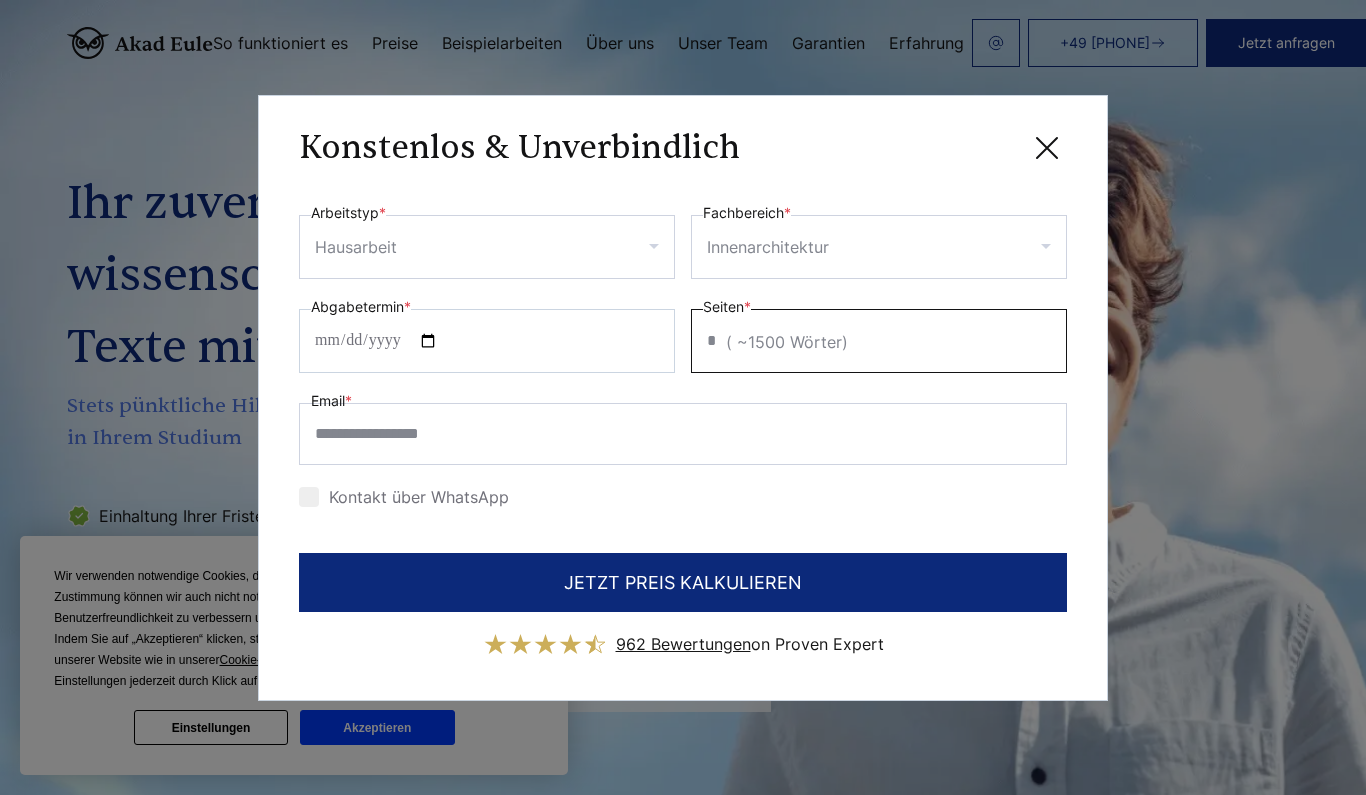 type on "*" 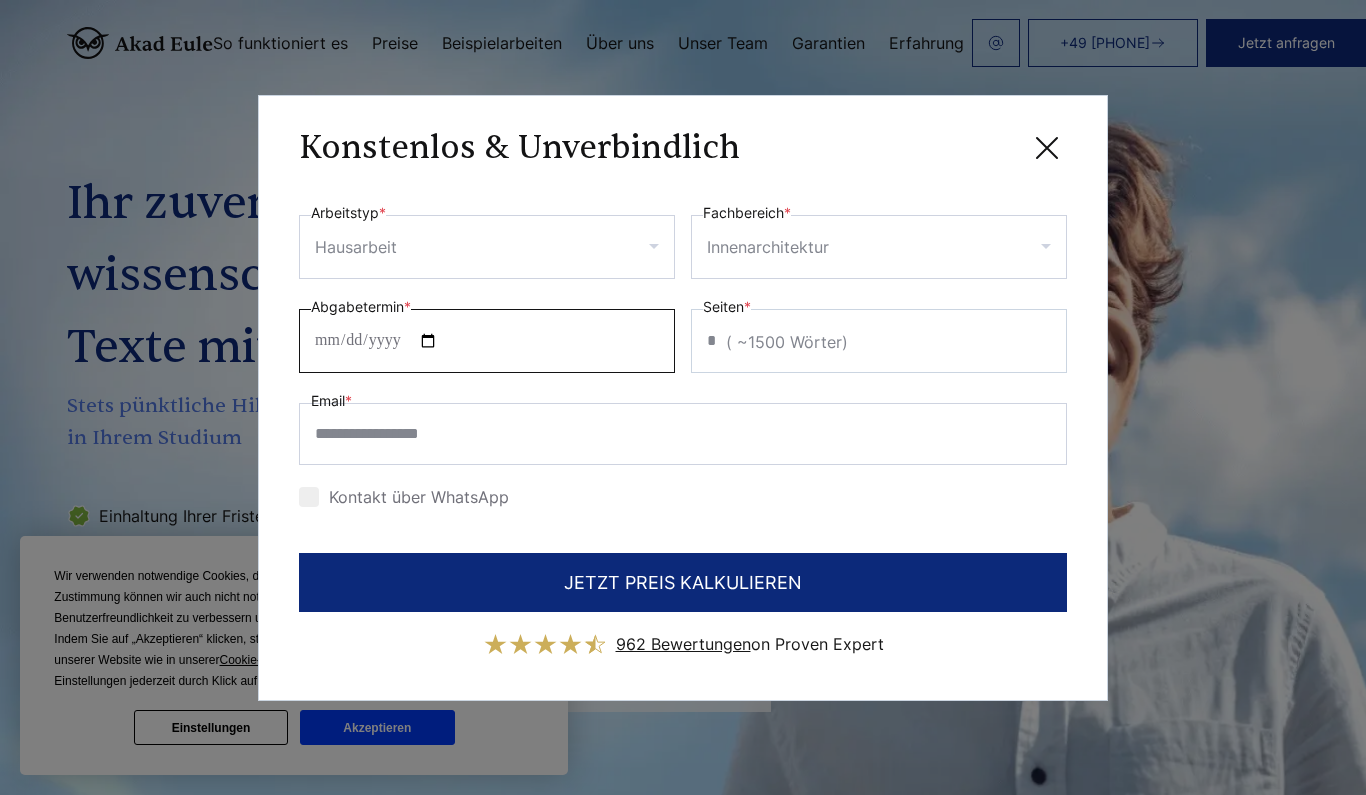 click on "Abgabetermin  *" at bounding box center [487, 341] 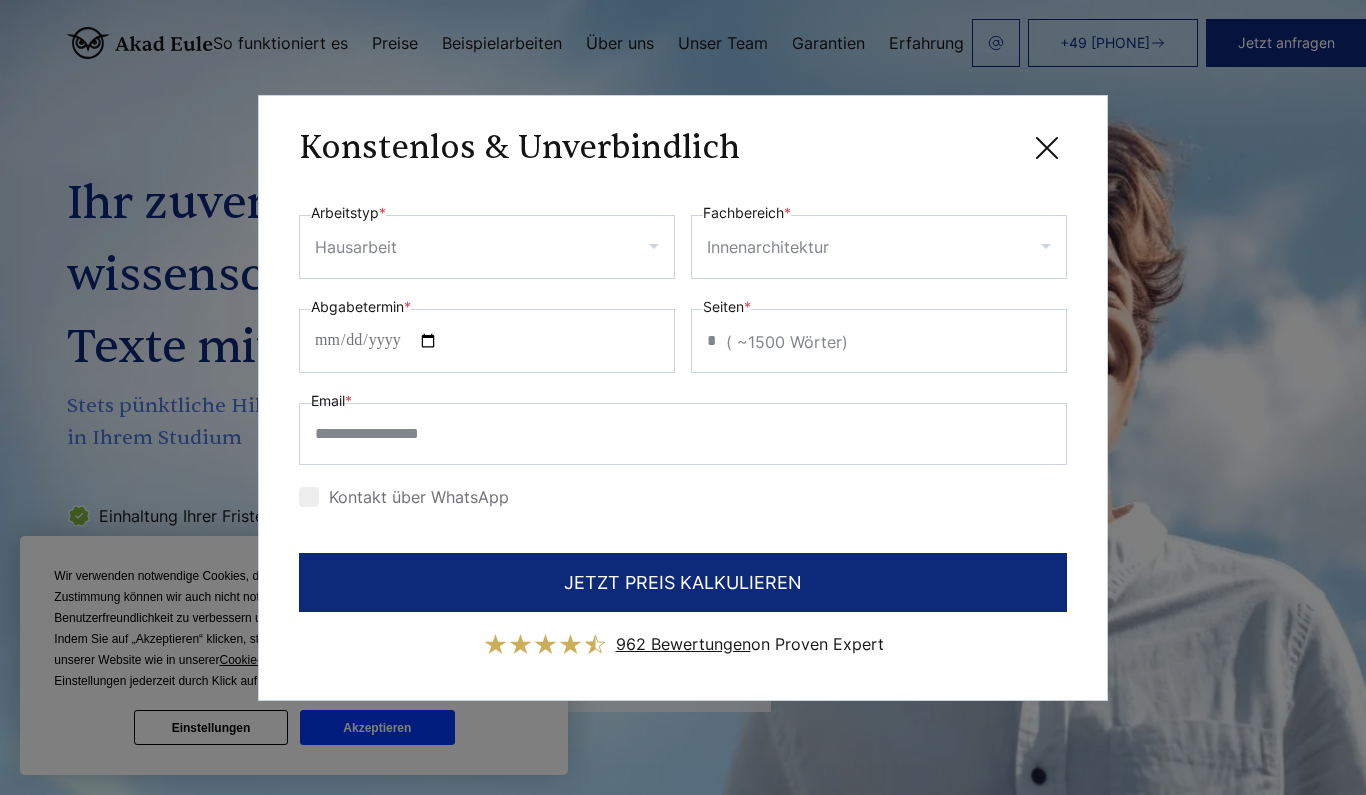 type on "**********" 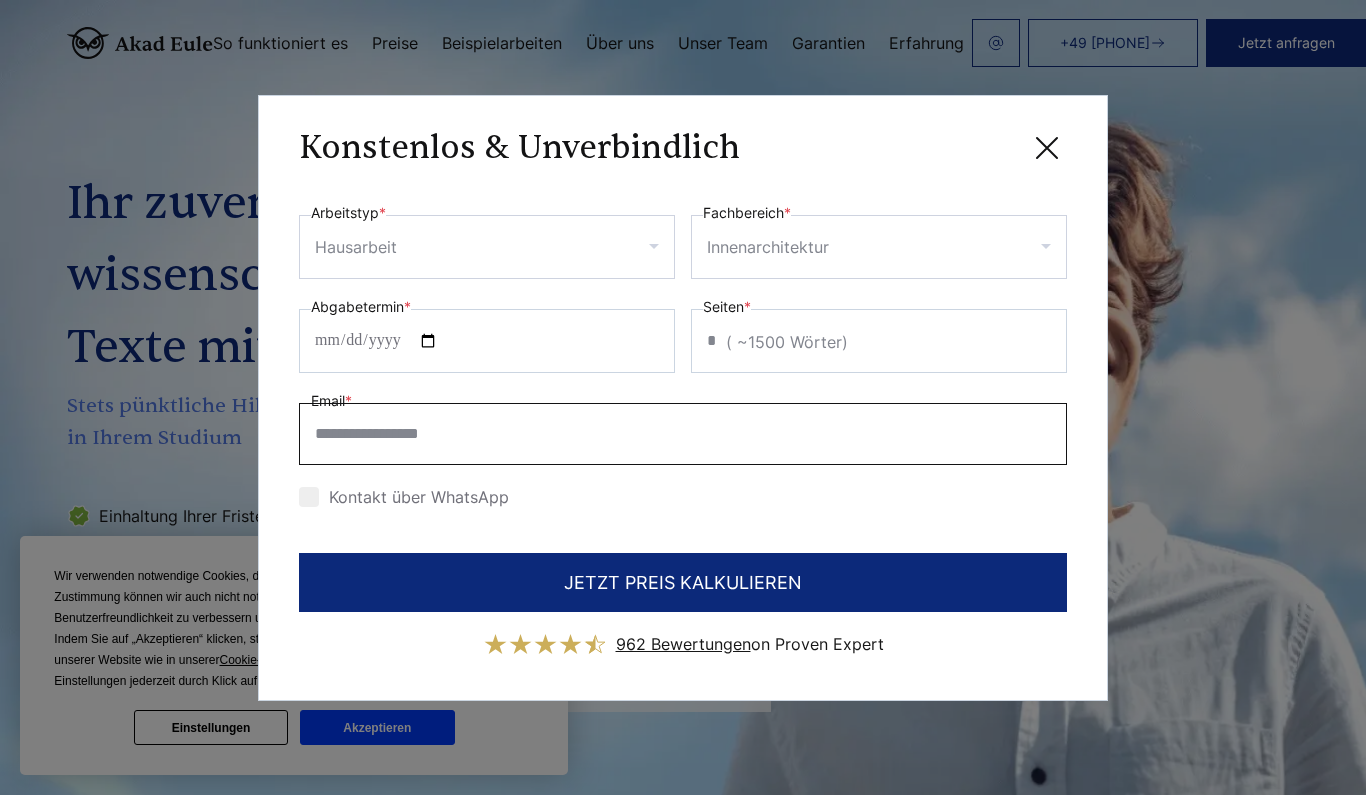click on "Email  *" at bounding box center [683, 434] 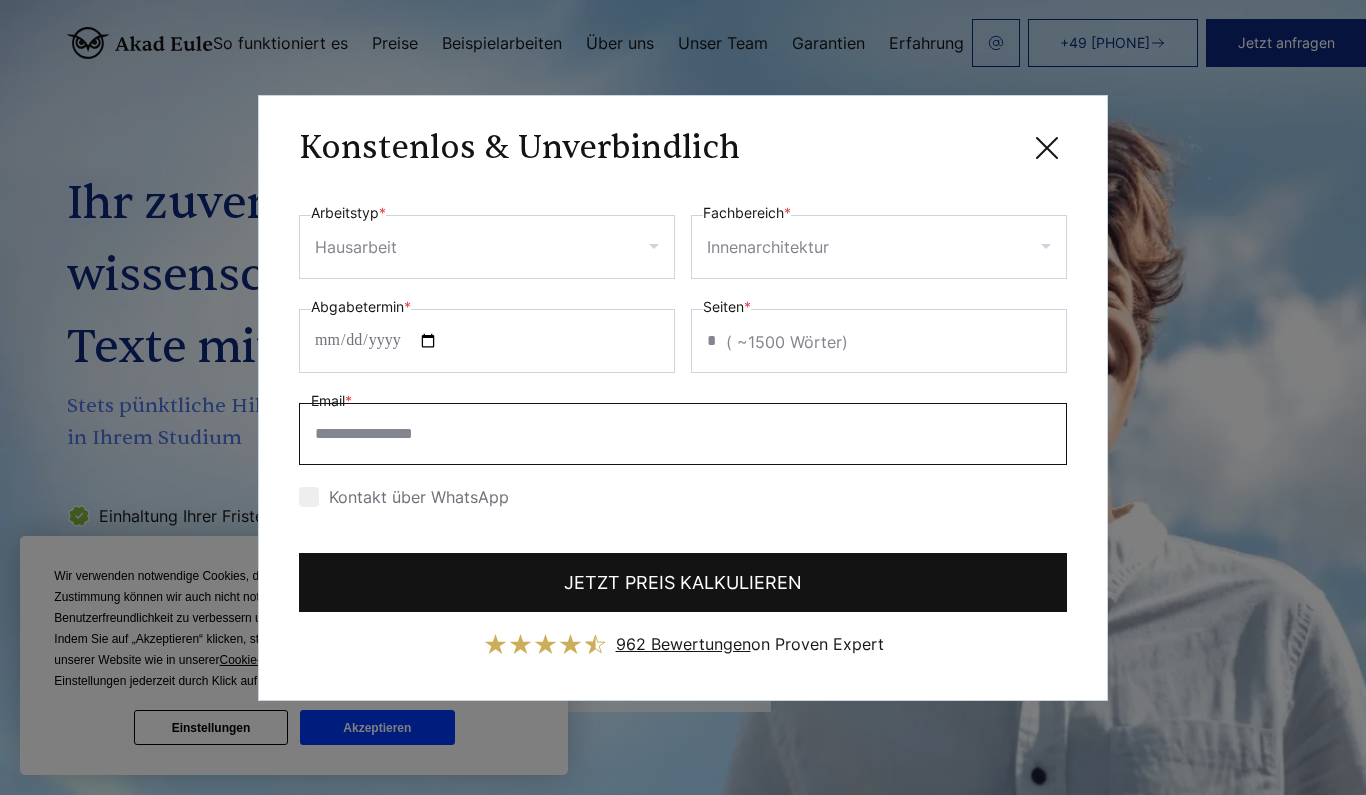 type on "**********" 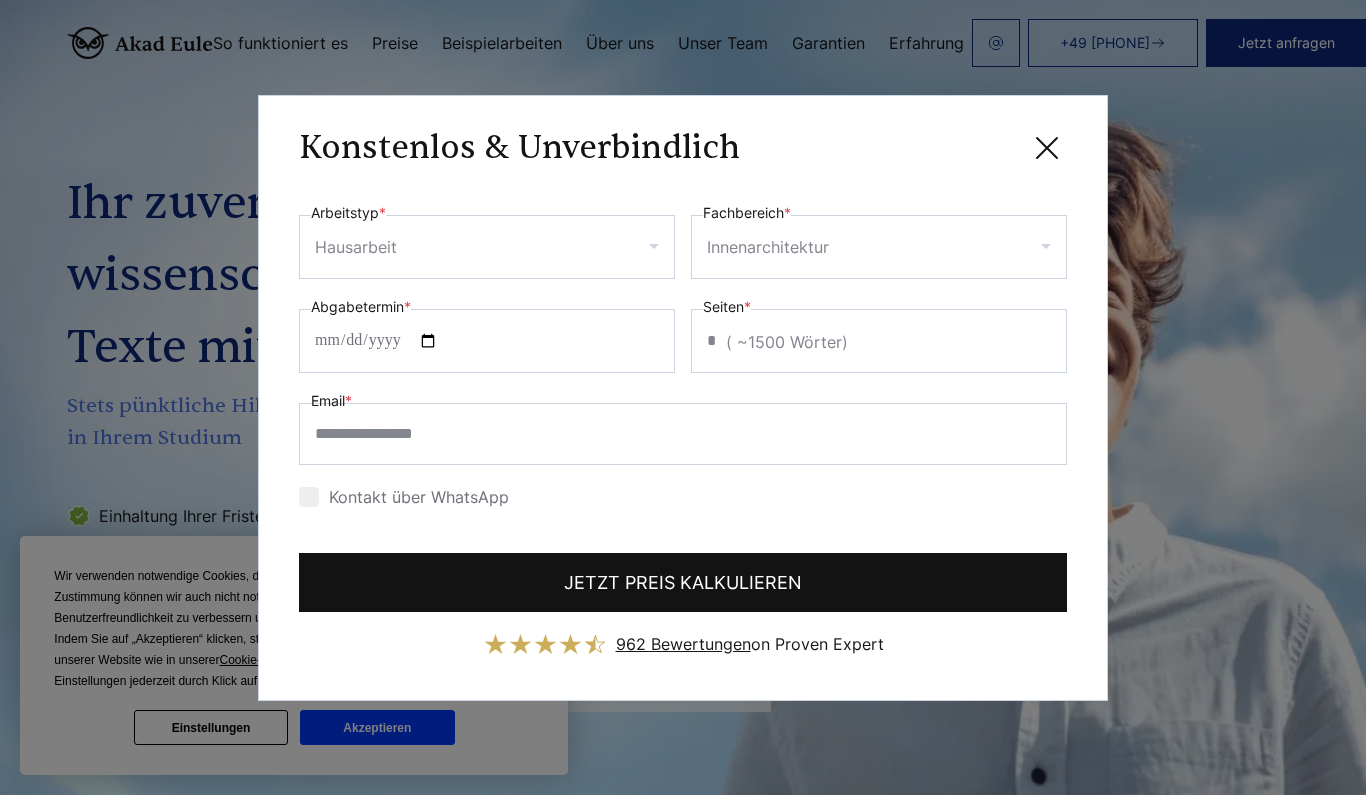 click on "JETZT PREIS KALKULIEREN" at bounding box center (683, 582) 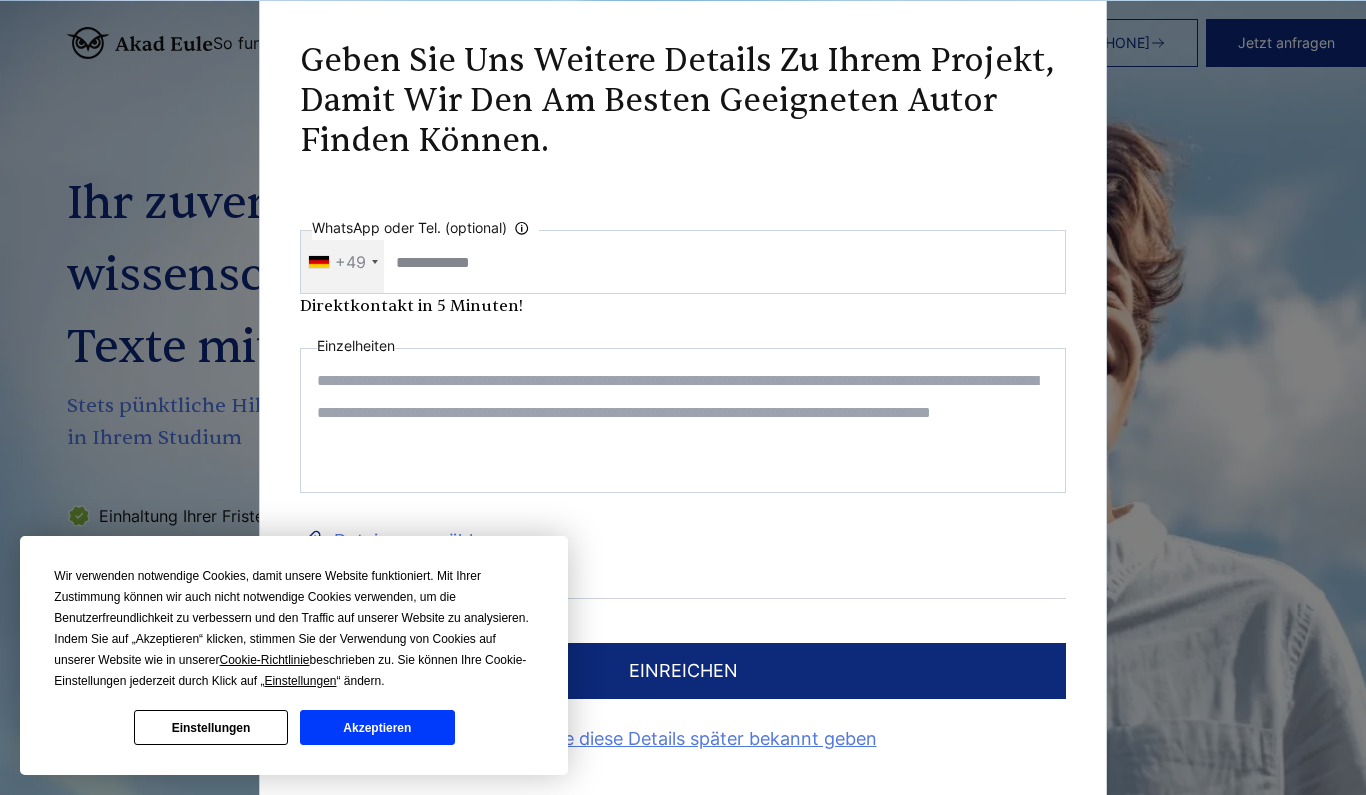 scroll, scrollTop: 0, scrollLeft: 0, axis: both 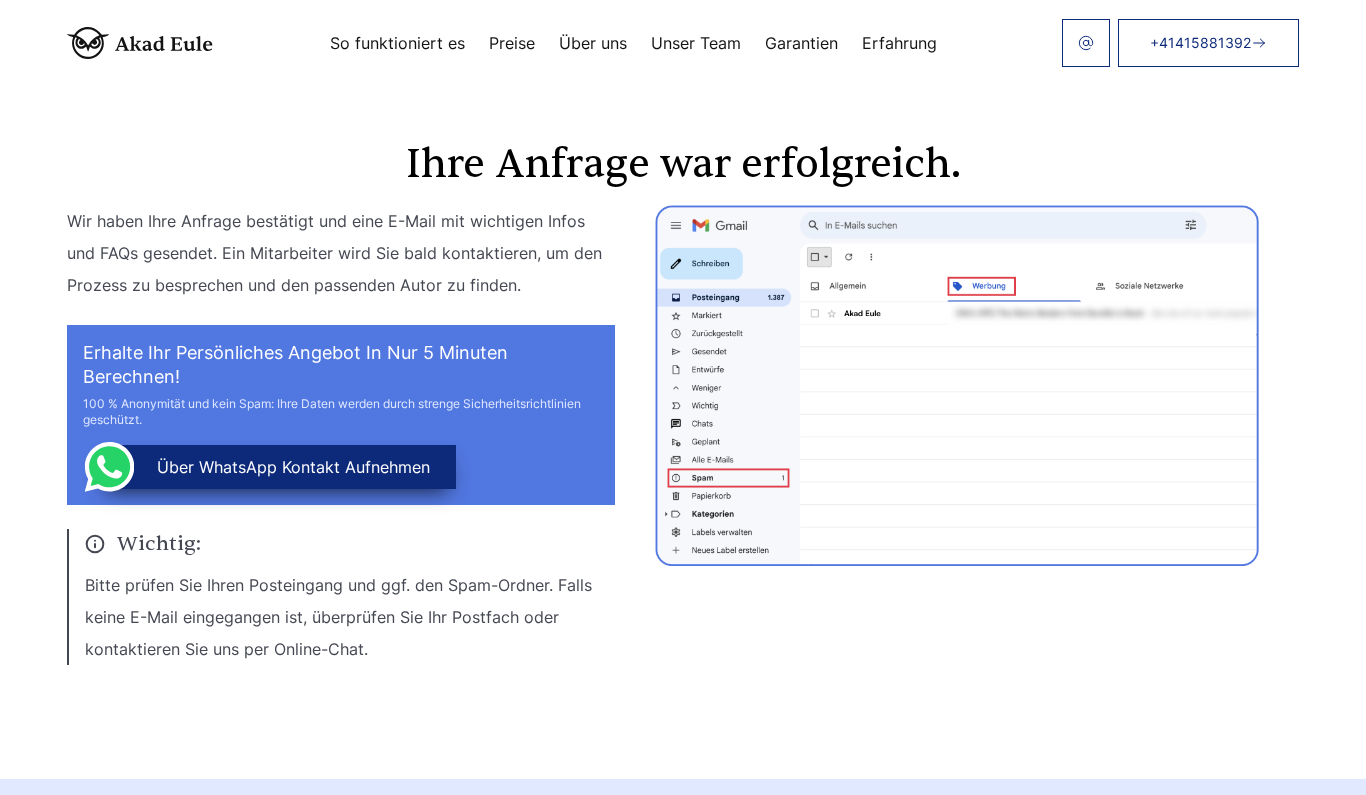click at bounding box center (140, 43) 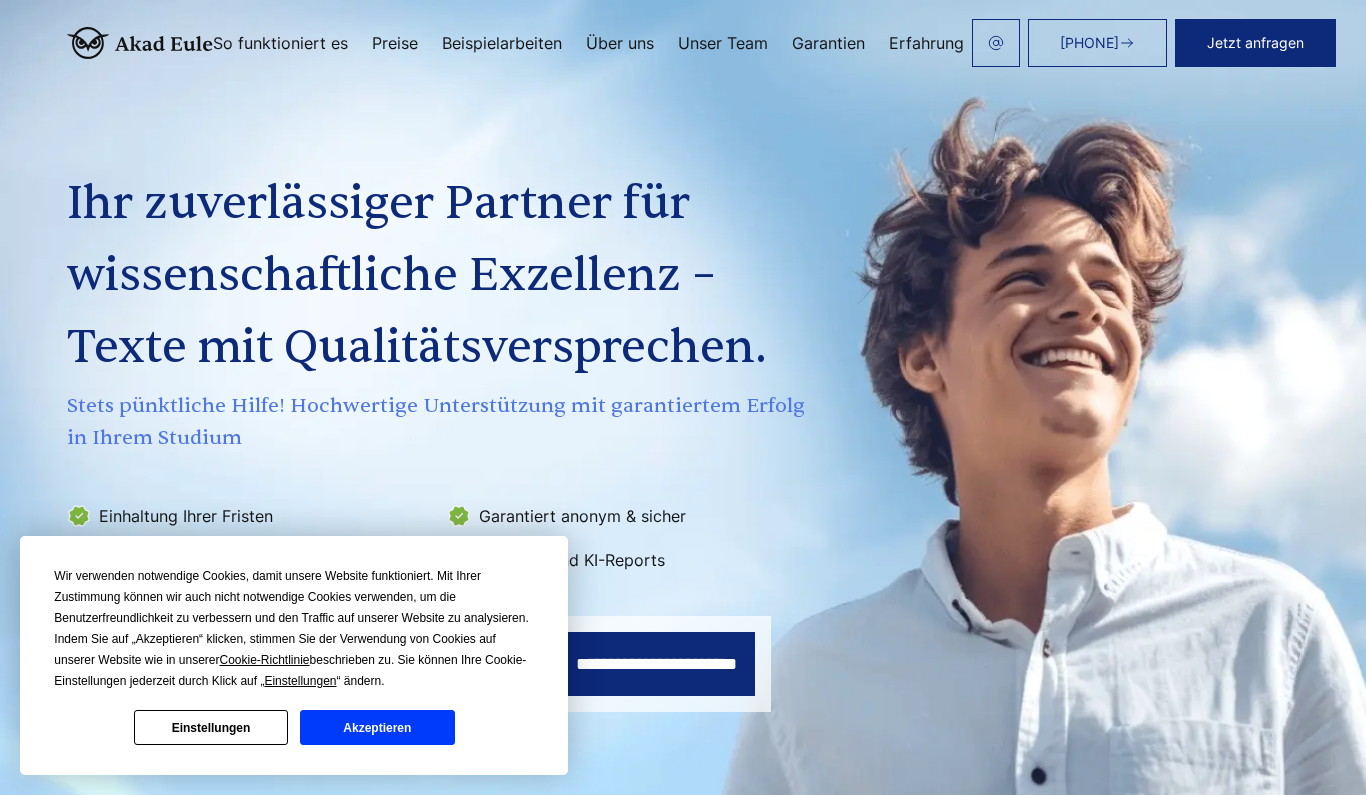 scroll, scrollTop: 0, scrollLeft: 0, axis: both 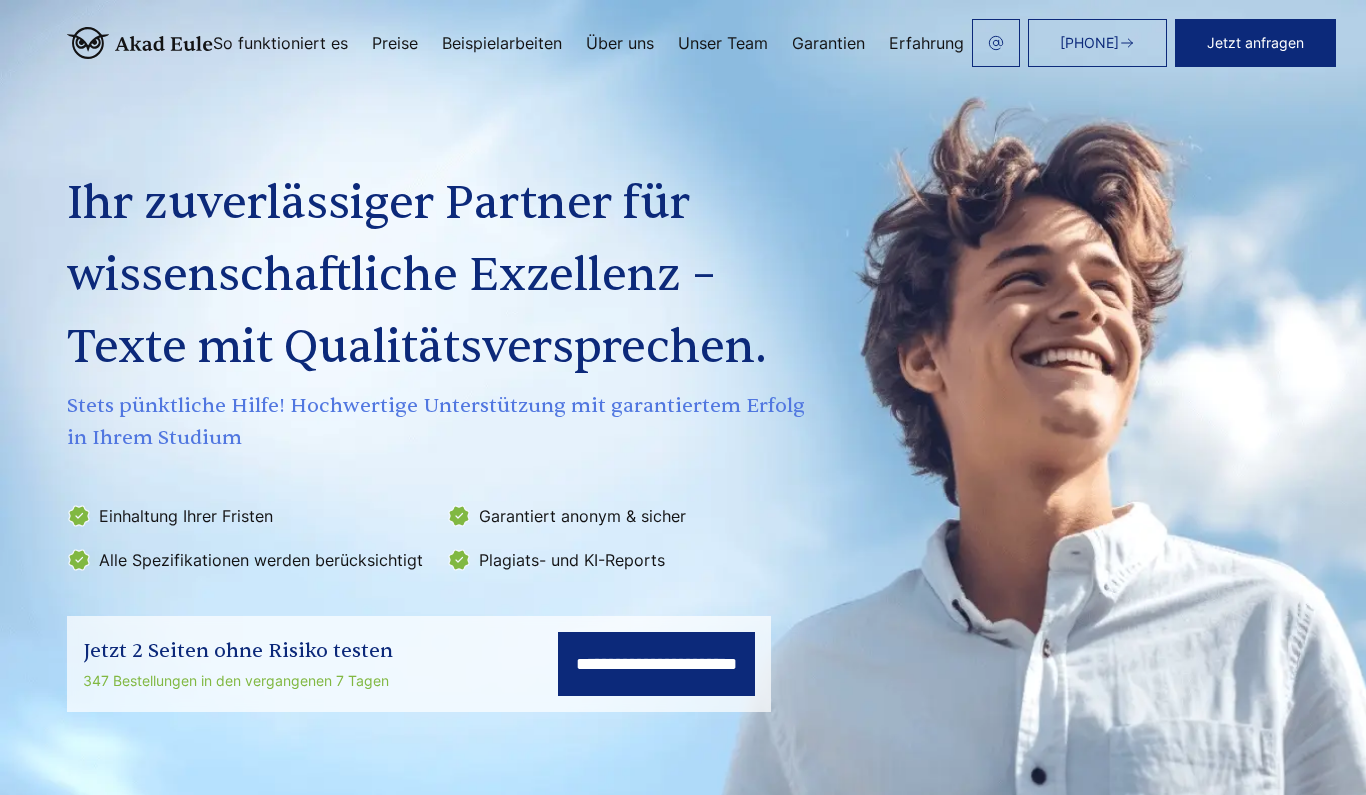 click on "**********" at bounding box center (656, 664) 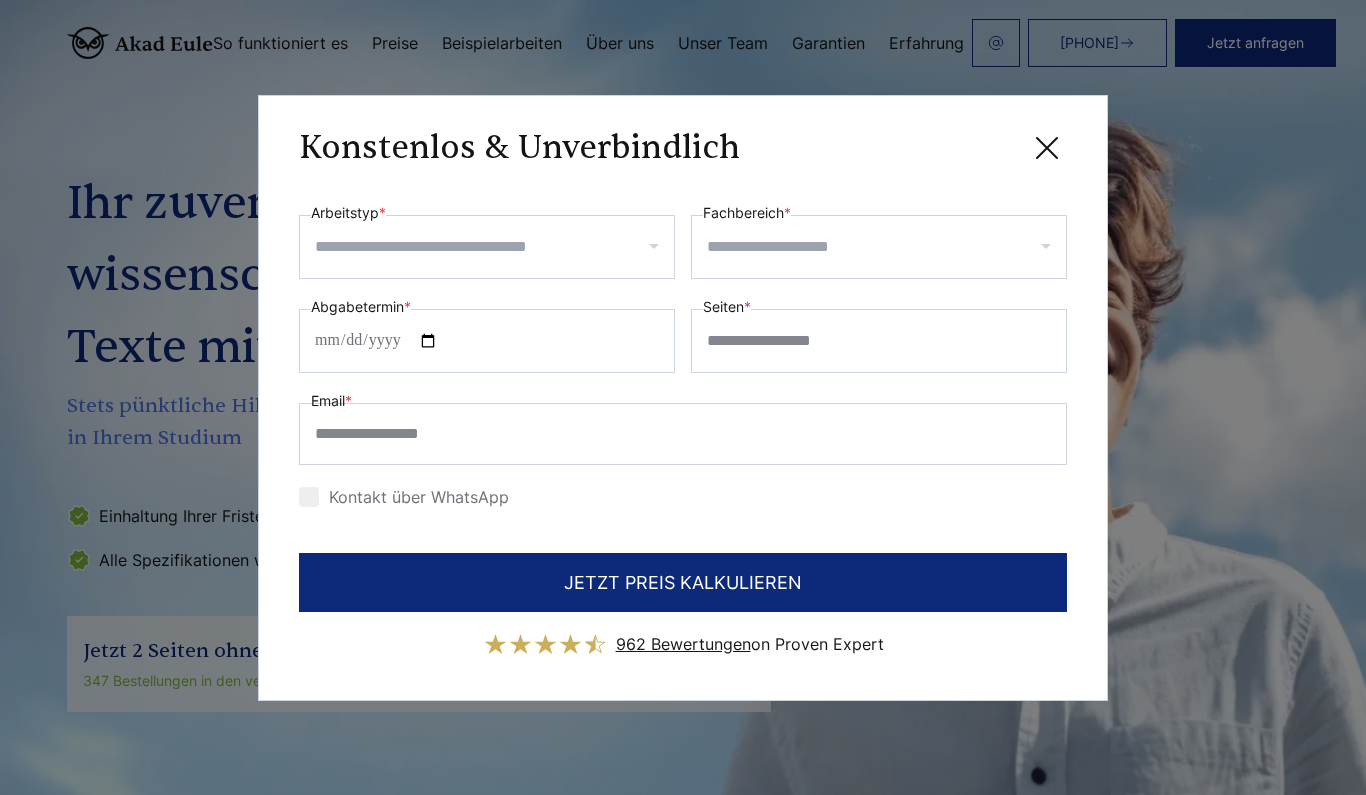 click on "Arbeitstyp  *" at bounding box center (494, 247) 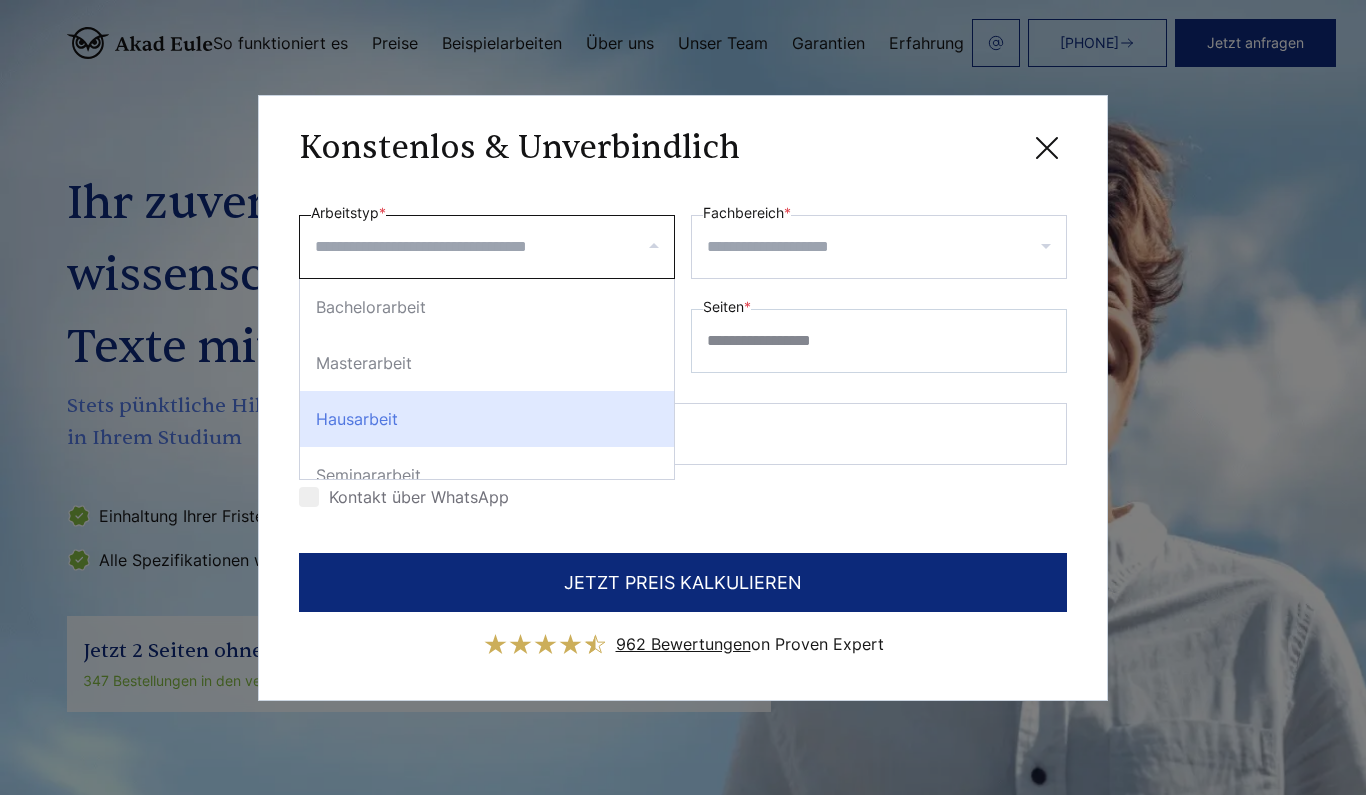 click on "Hausarbeit" at bounding box center [487, 419] 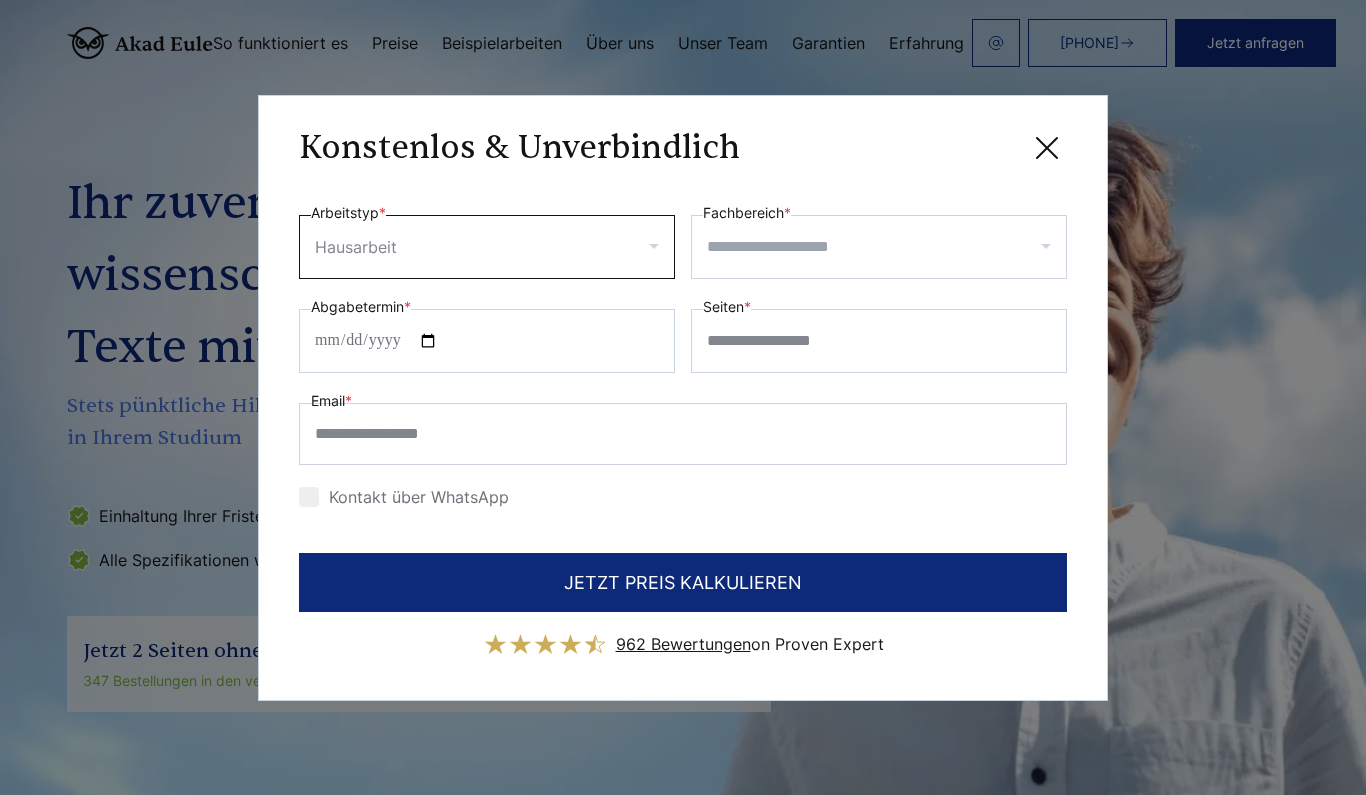 click on "Fachbereich  *" at bounding box center (886, 247) 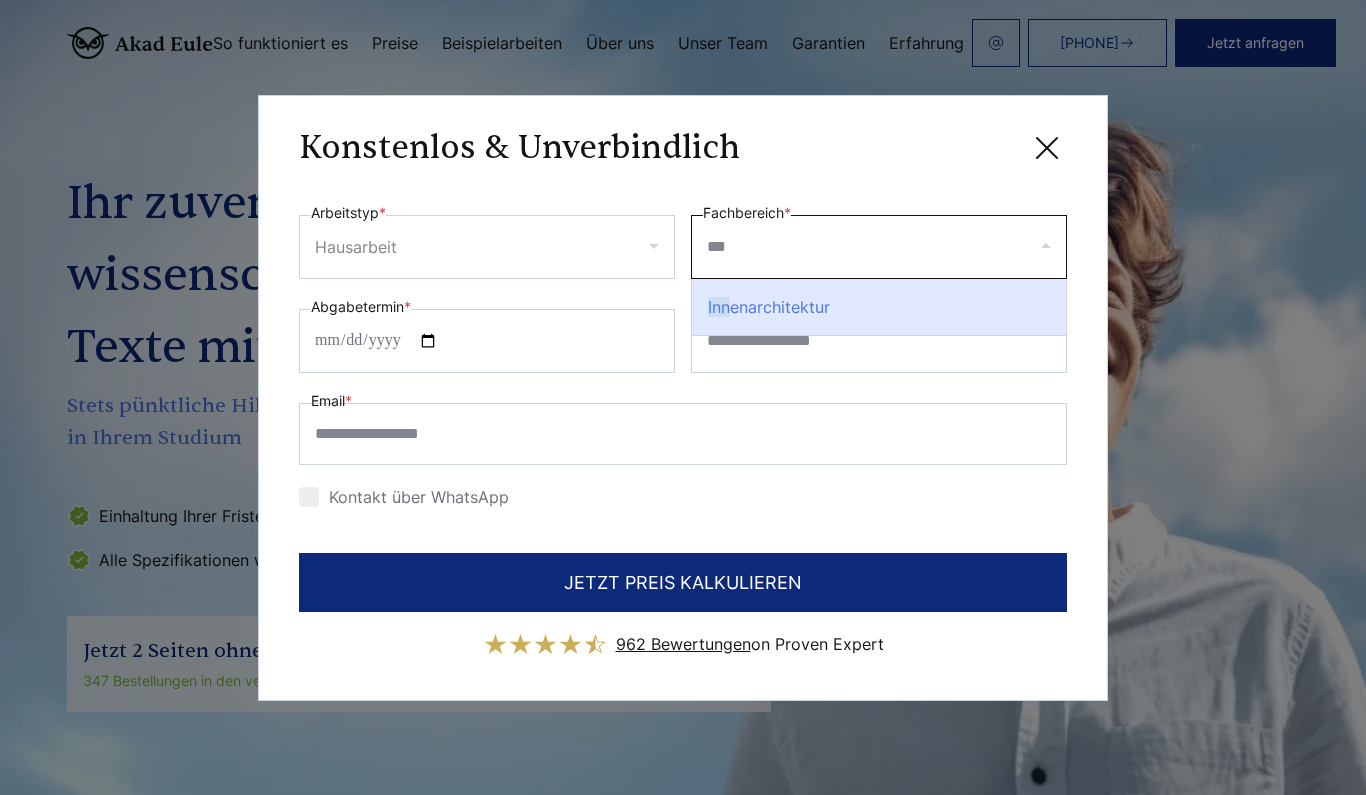 click on "Inn enarchitektur" at bounding box center (879, 307) 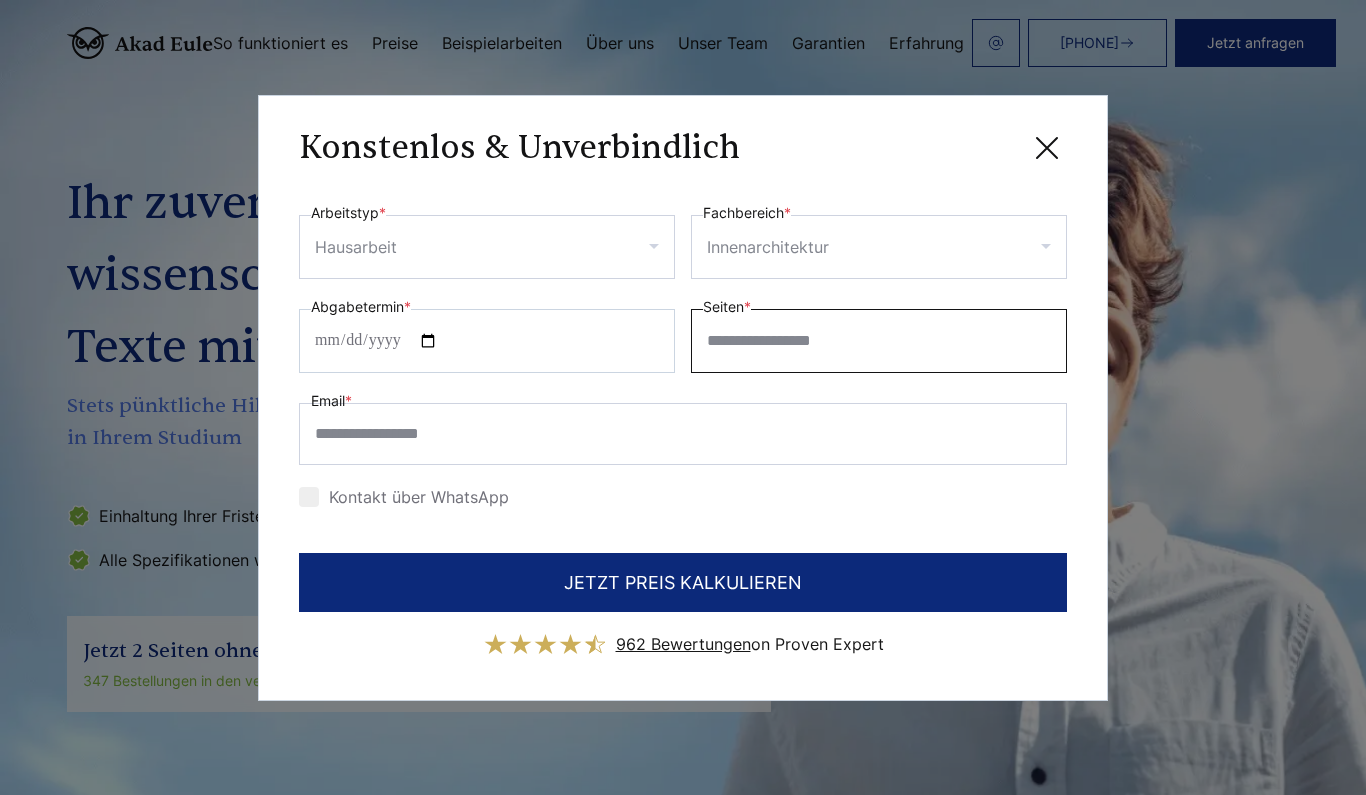 click on "Seiten  *" at bounding box center (879, 341) 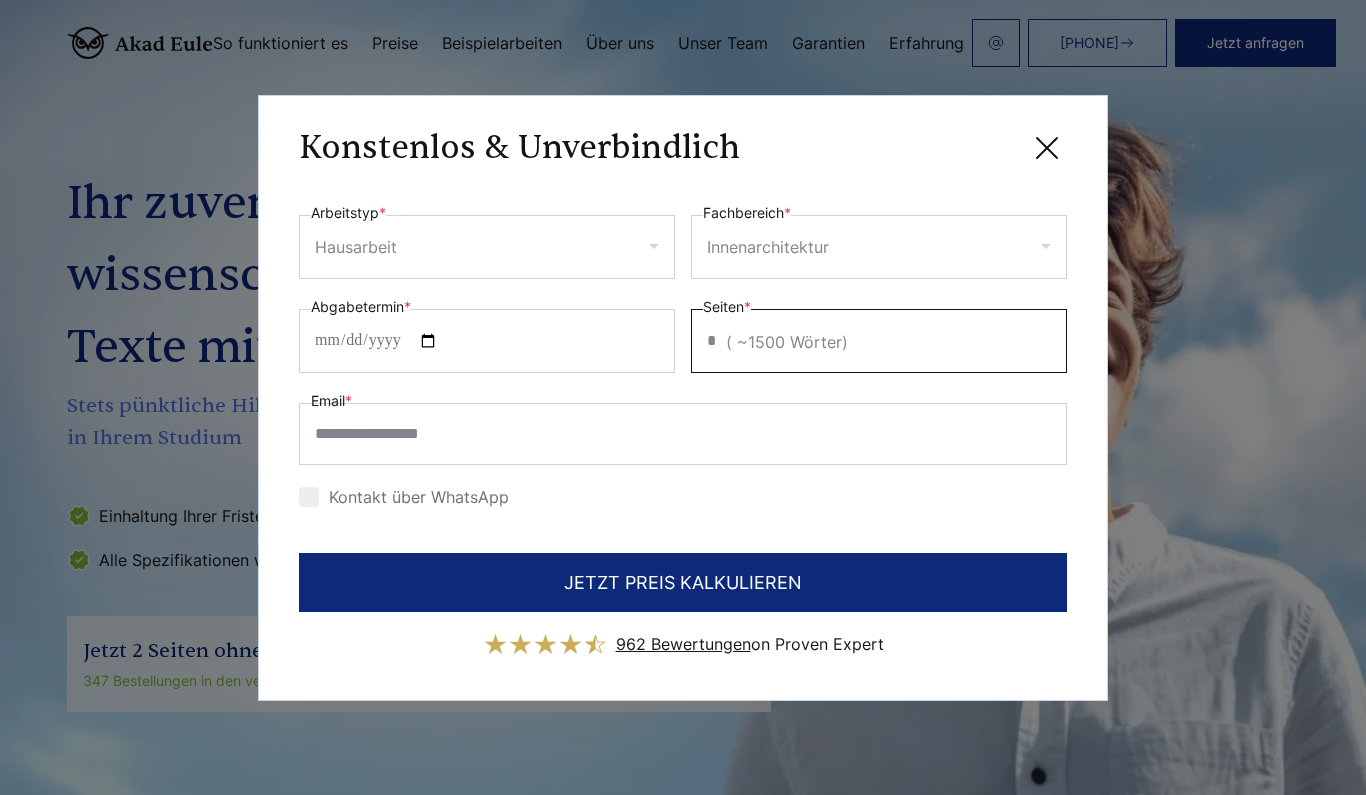 type on "*" 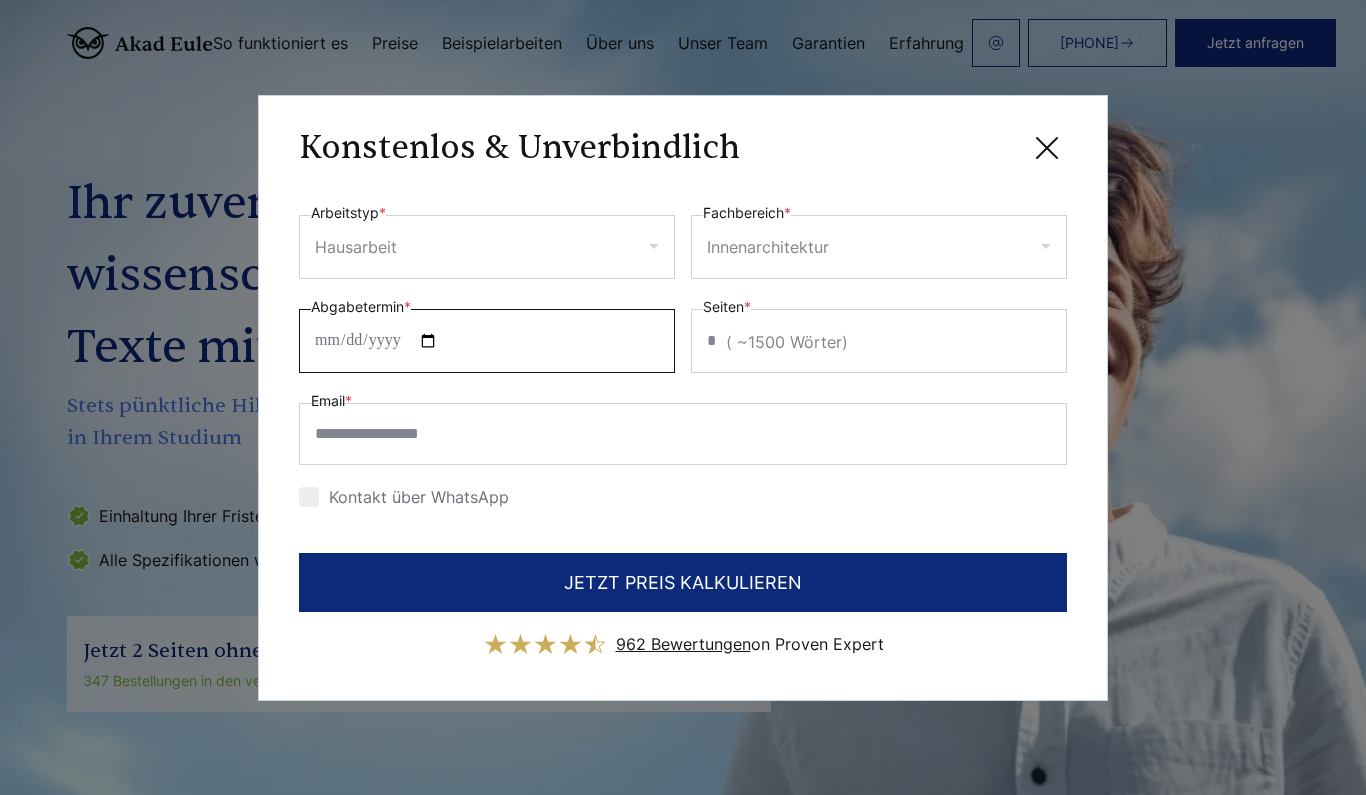 click on "Abgabetermin  *" at bounding box center (487, 341) 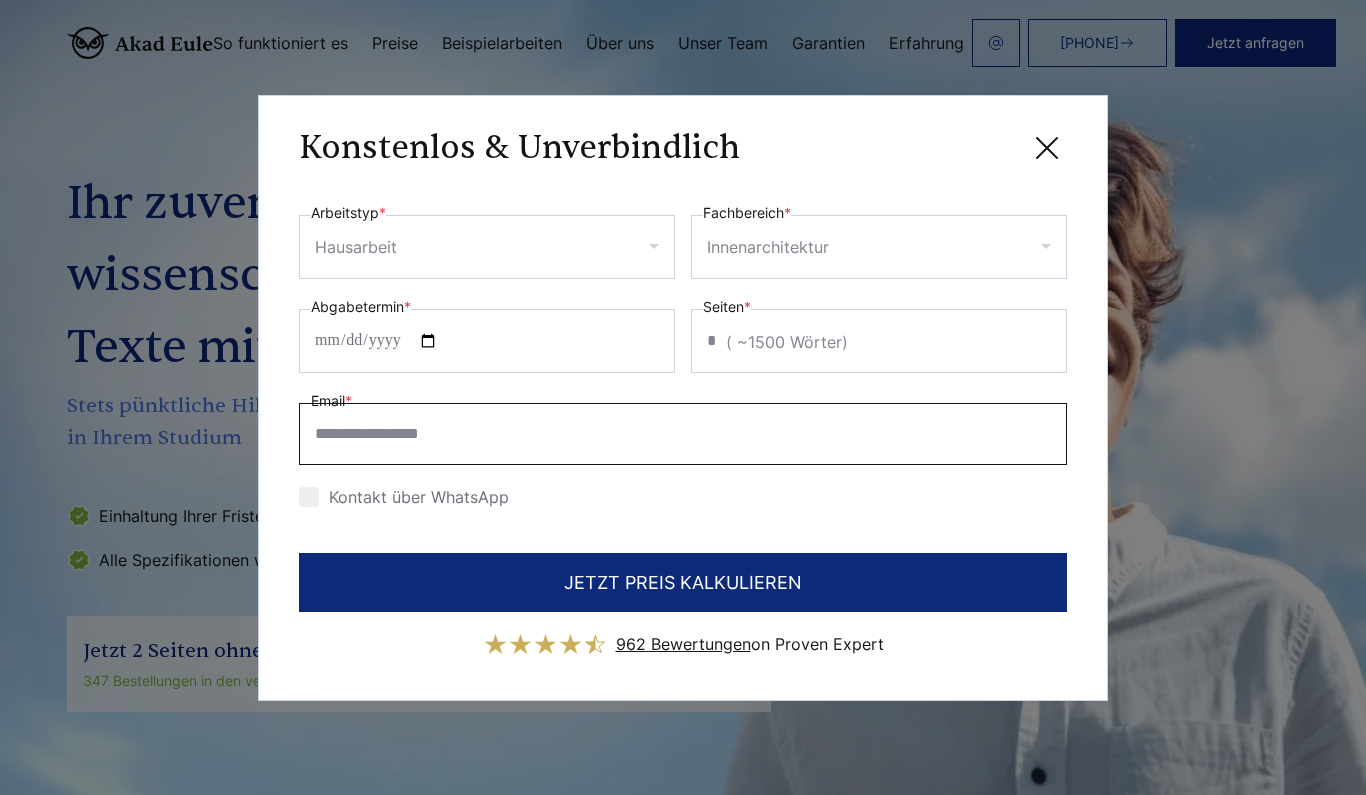 click on "Email  *" at bounding box center [683, 434] 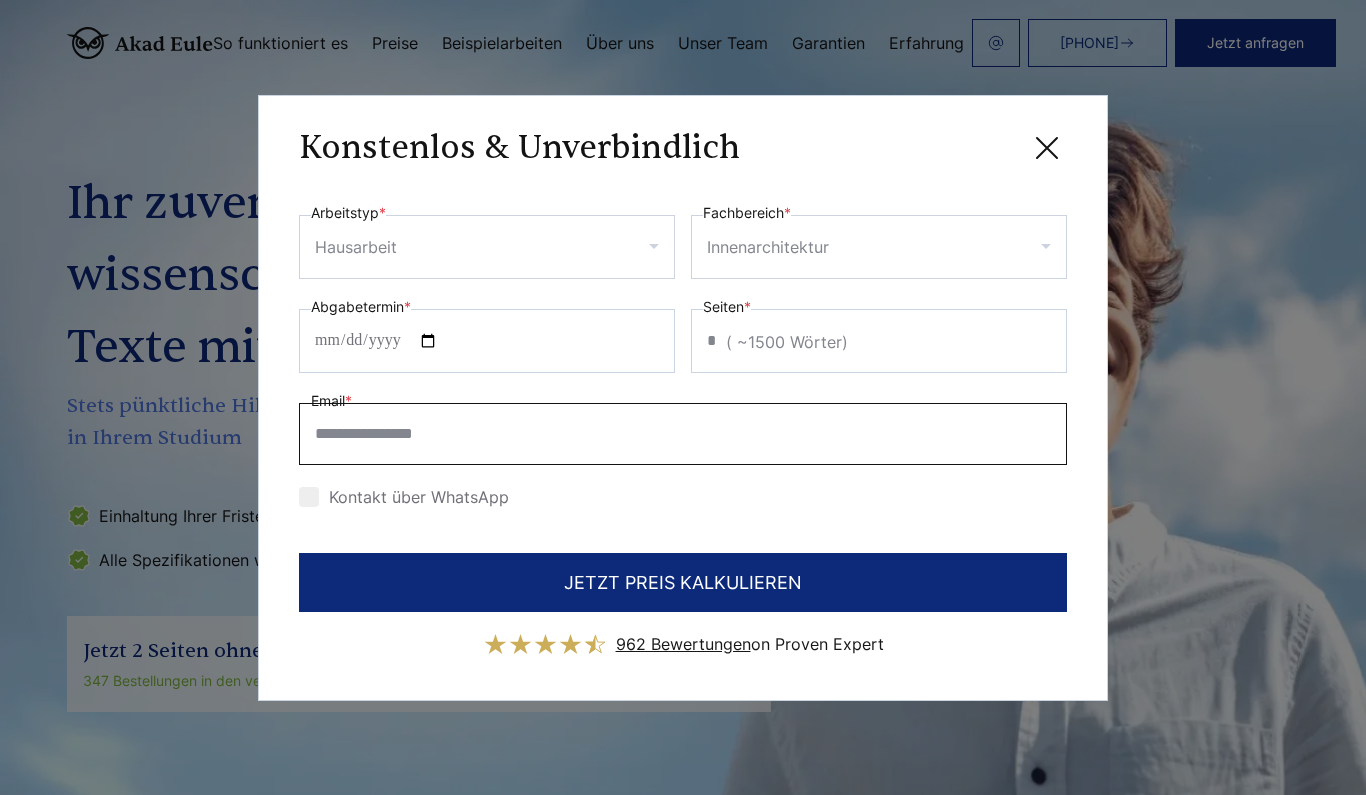type on "**********" 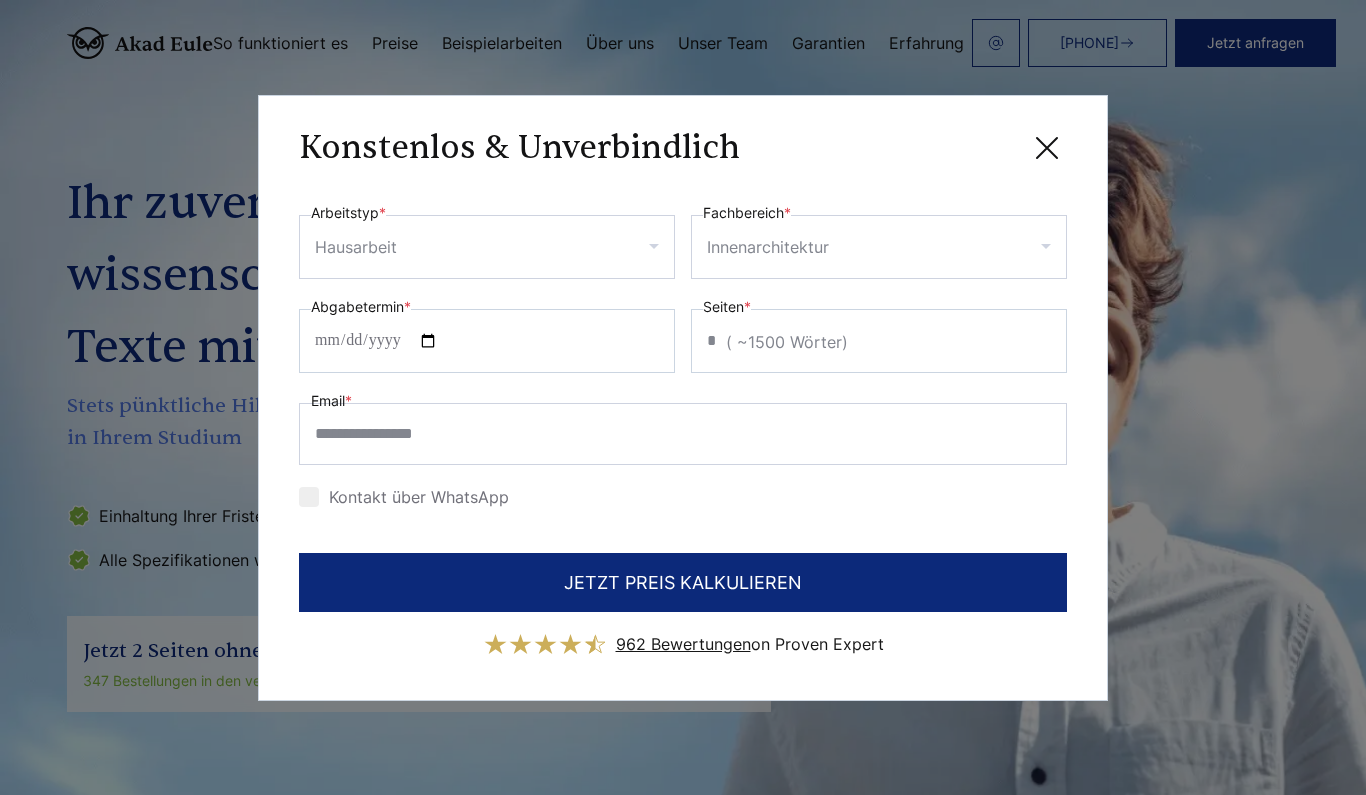 click at bounding box center (309, 497) 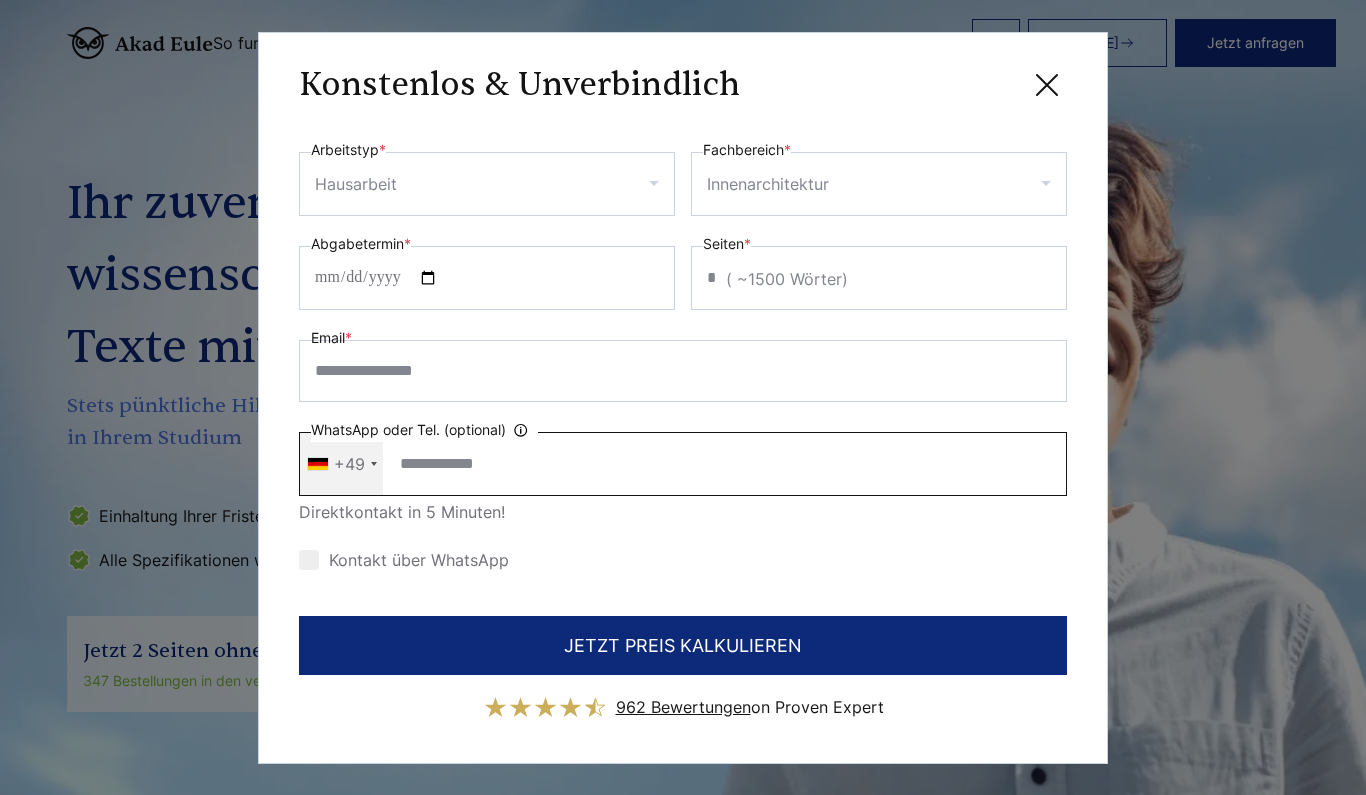 click on "WhatsApp oder Tel. (optional)
Ihre Daten werden nicht an Dritte weitergegeben" at bounding box center (683, 464) 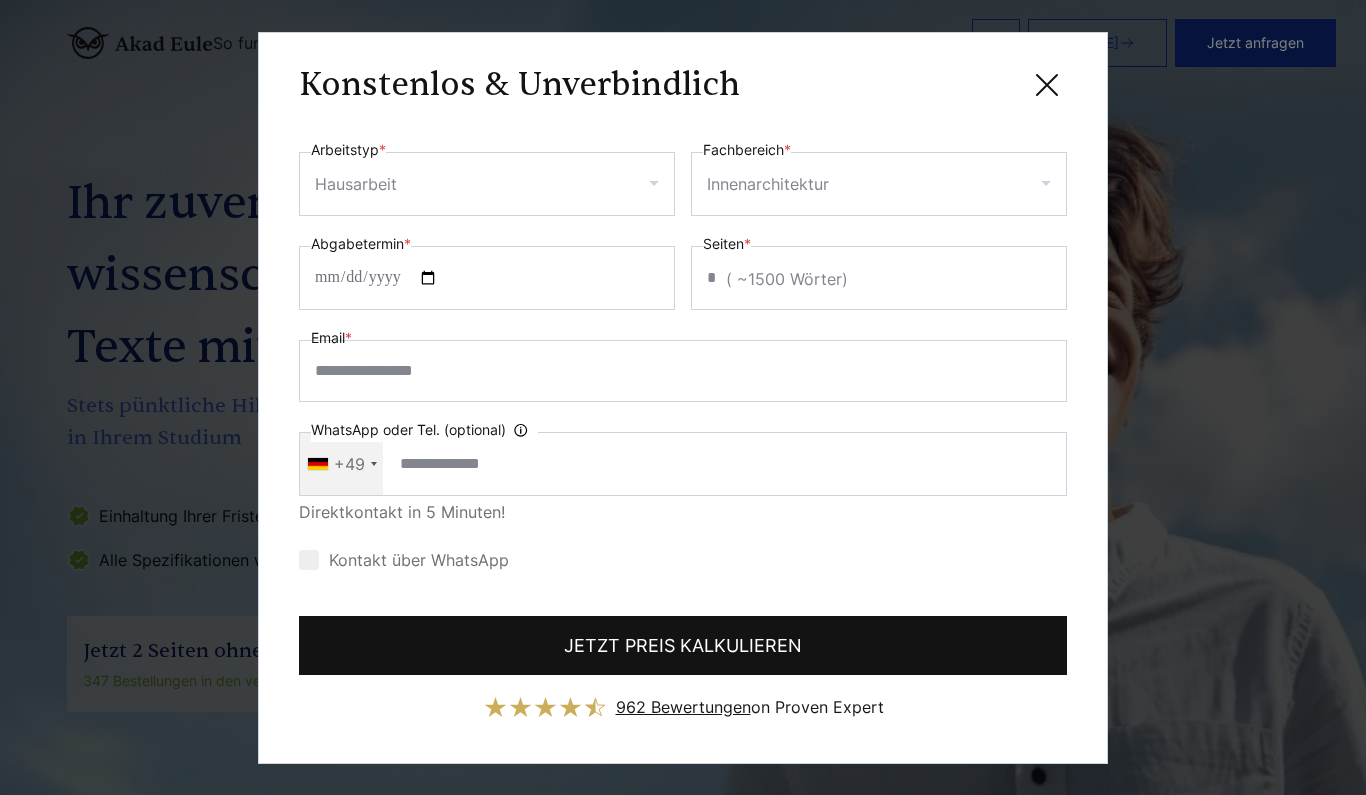 click on "JETZT PREIS KALKULIEREN" at bounding box center [683, 645] 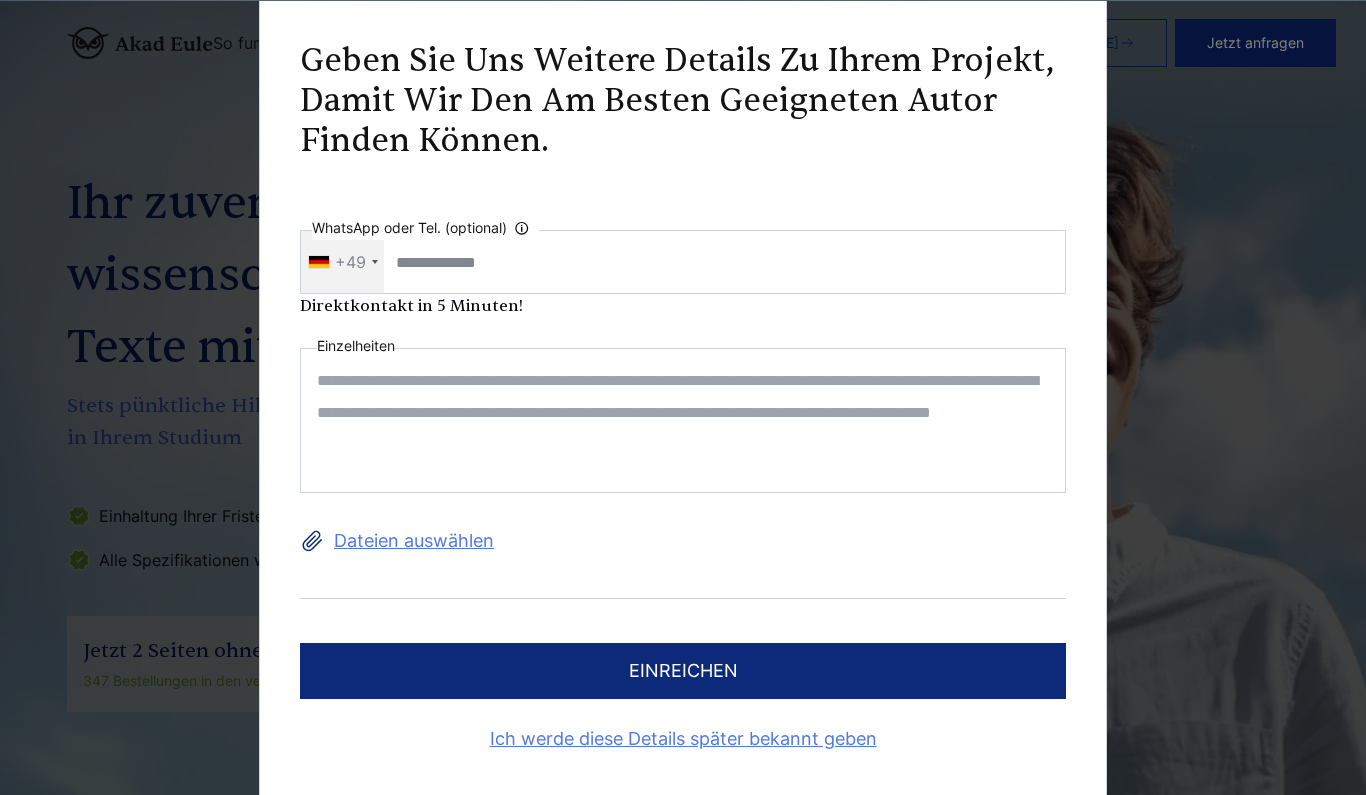 scroll, scrollTop: 0, scrollLeft: 0, axis: both 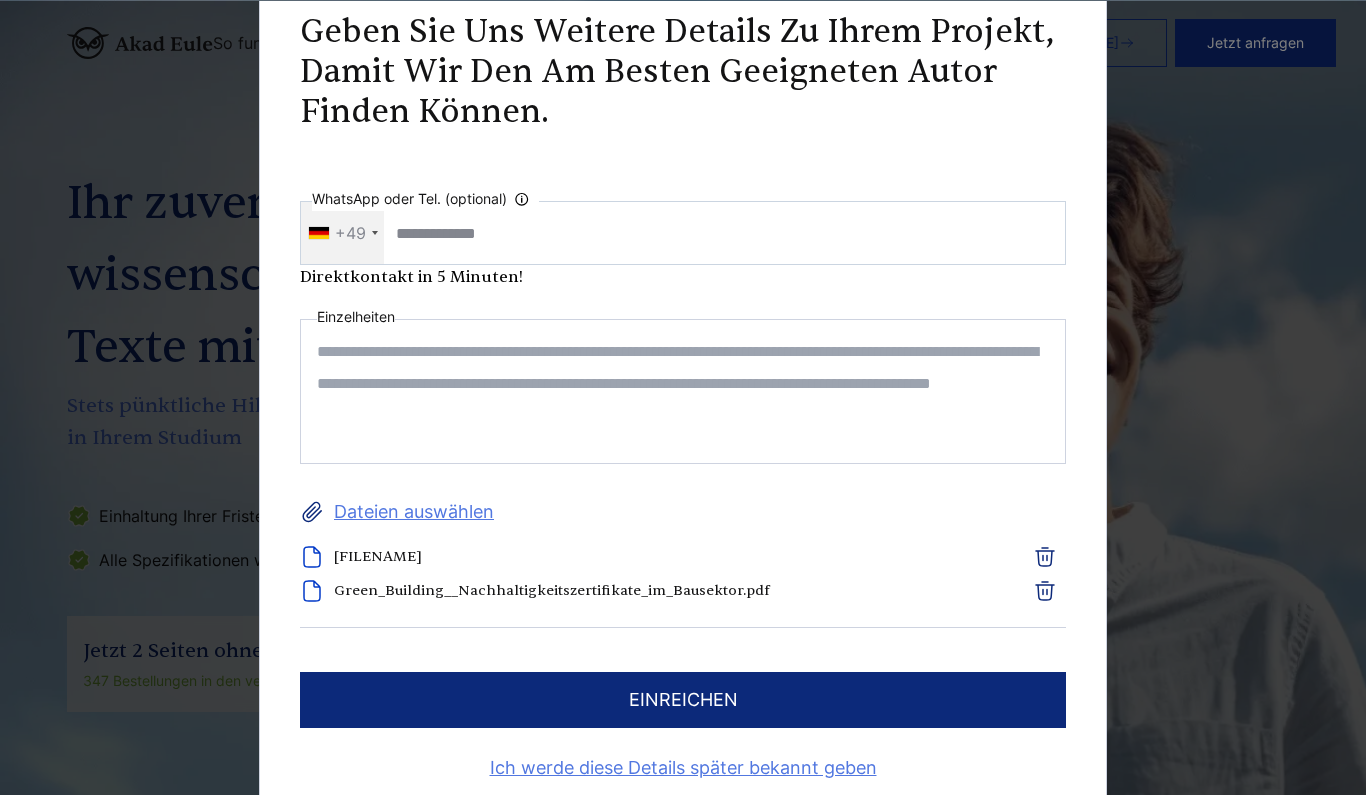 click at bounding box center [683, 391] 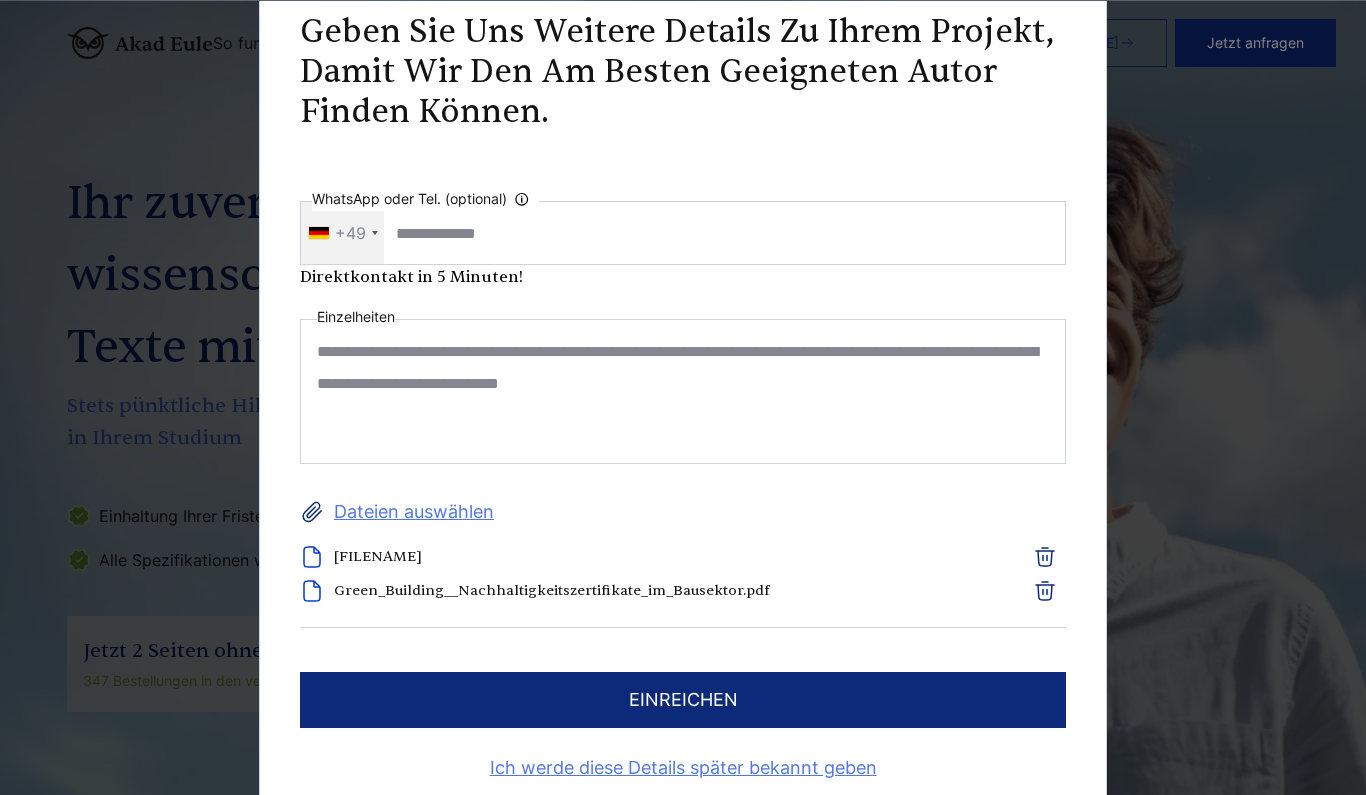 drag, startPoint x: 579, startPoint y: 346, endPoint x: 311, endPoint y: 328, distance: 268.6038 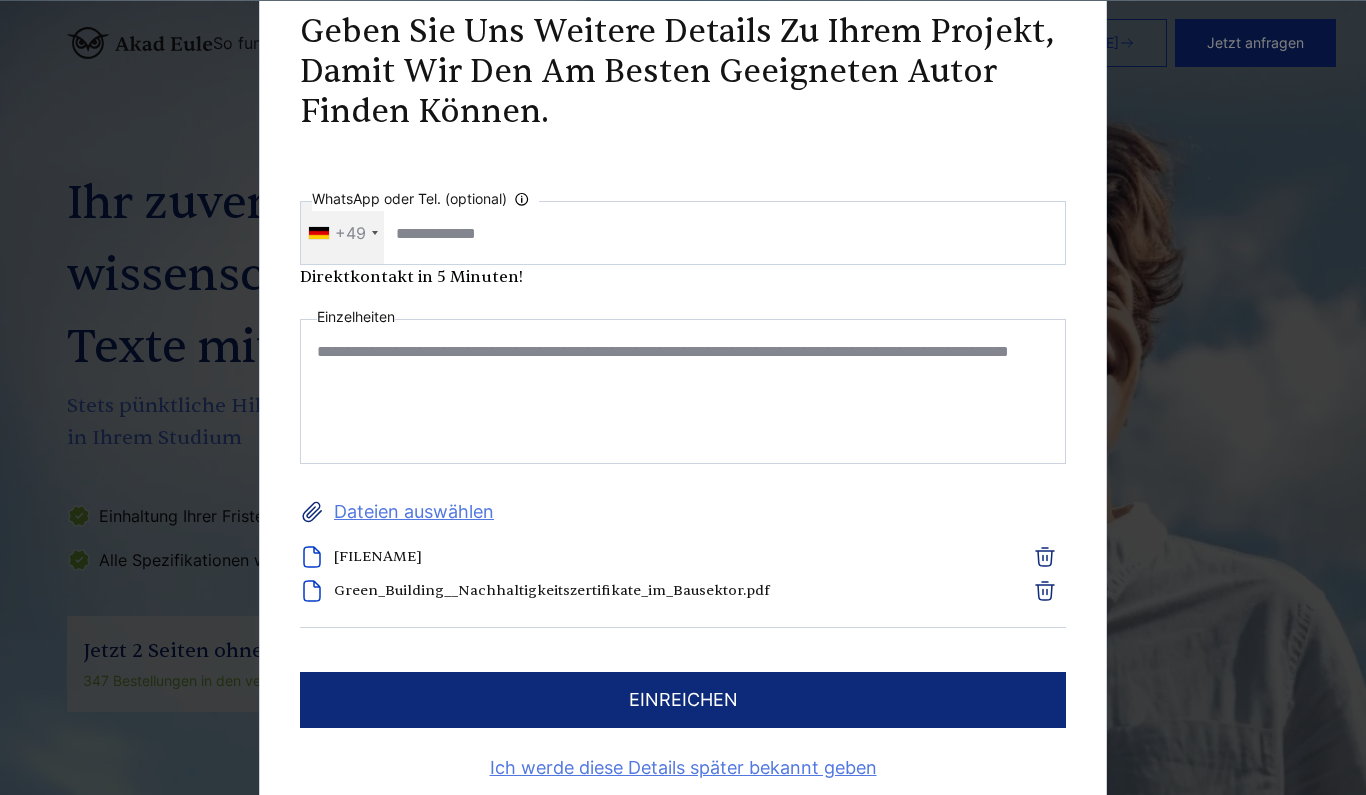 click on "**********" at bounding box center [683, 391] 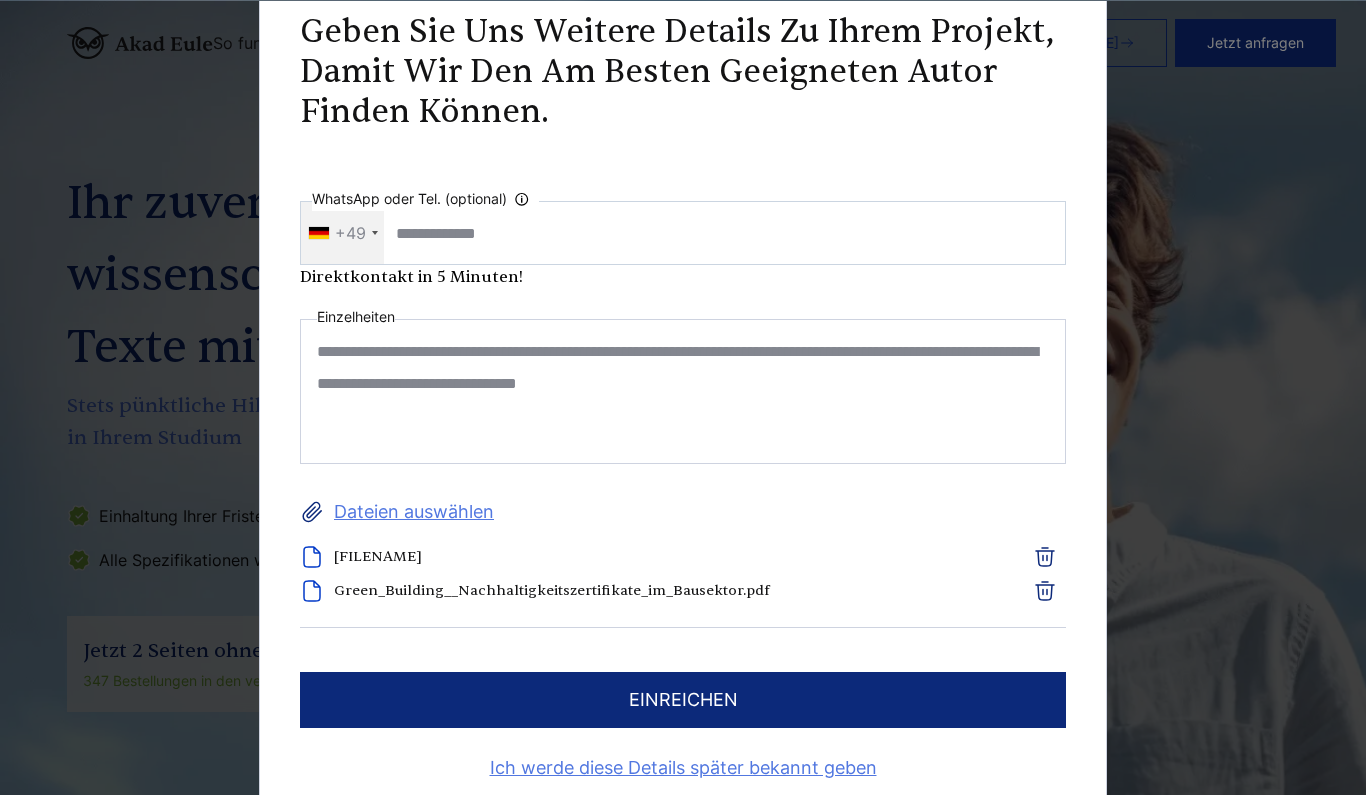 type on "**********" 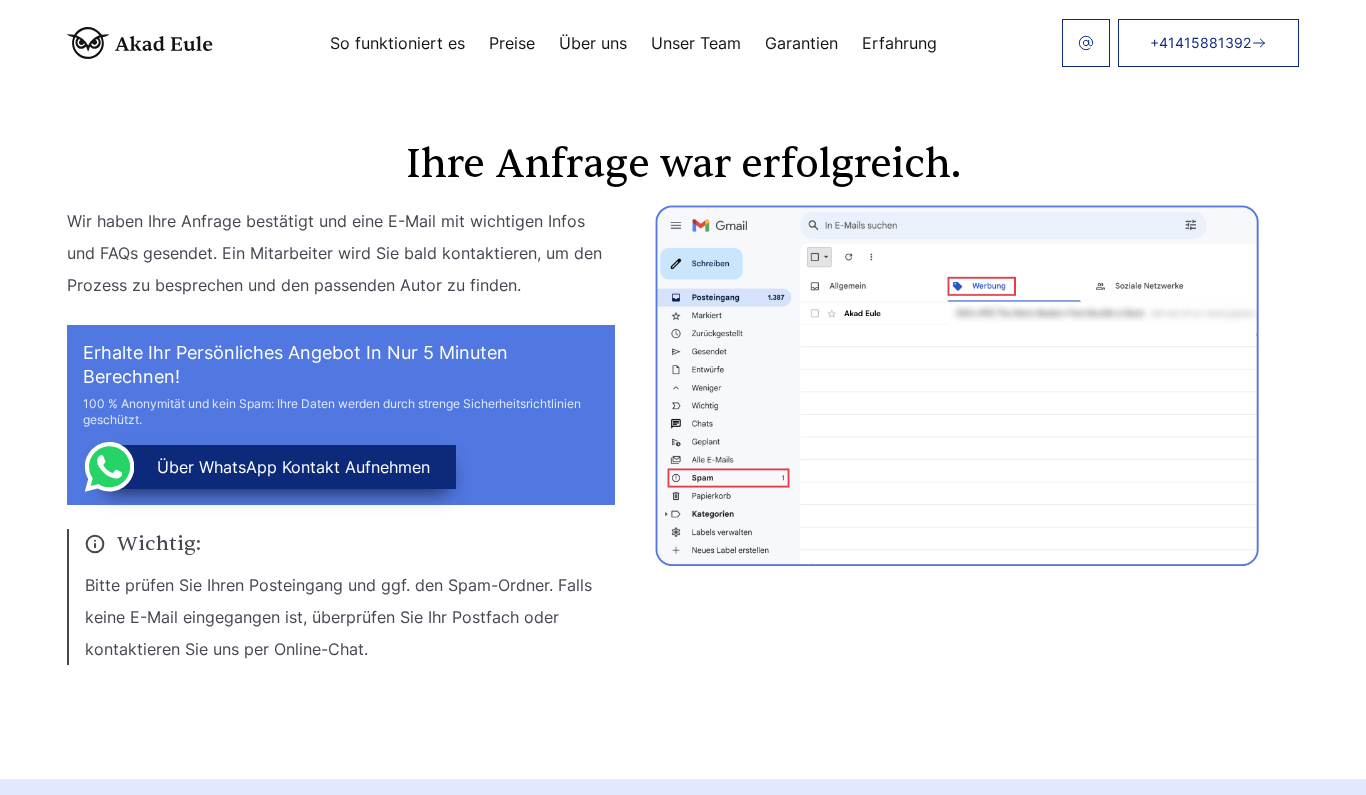 scroll, scrollTop: 0, scrollLeft: 0, axis: both 